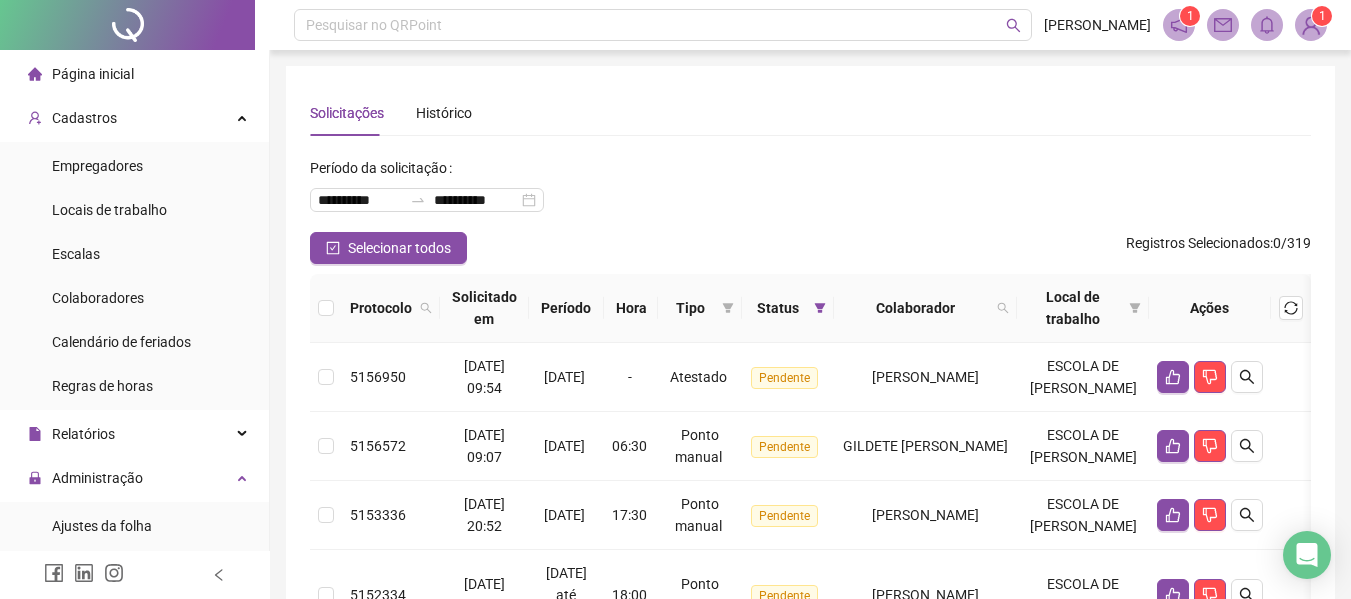 scroll, scrollTop: 0, scrollLeft: 0, axis: both 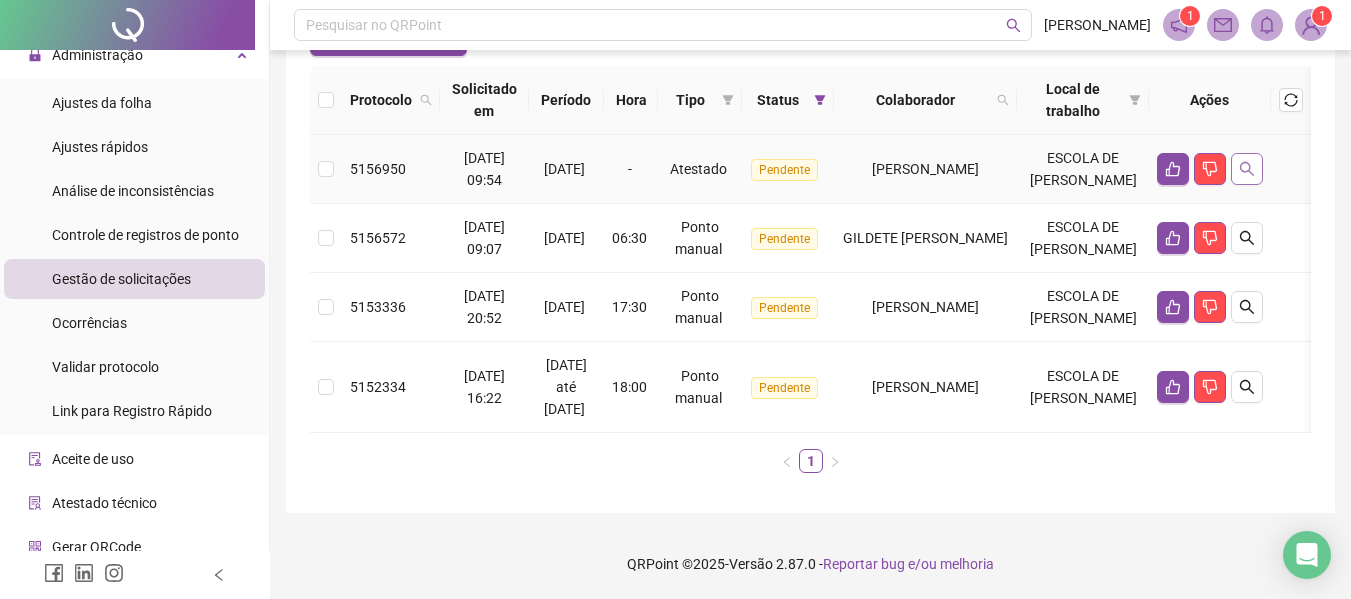 click 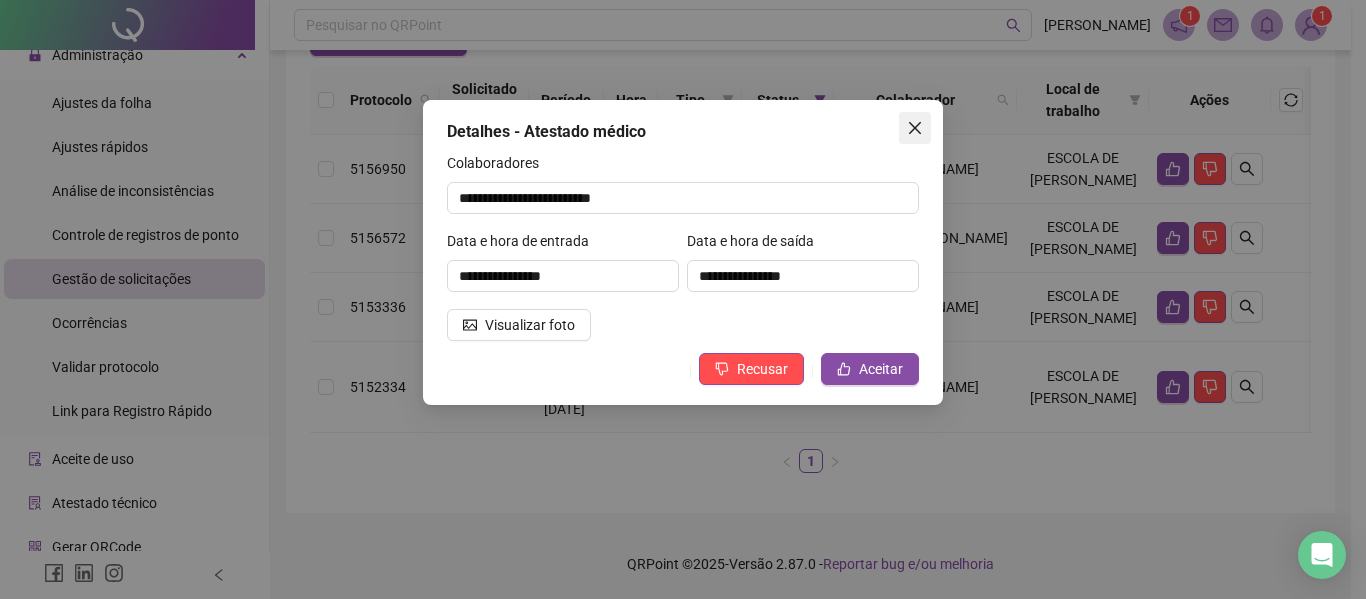 click at bounding box center [915, 128] 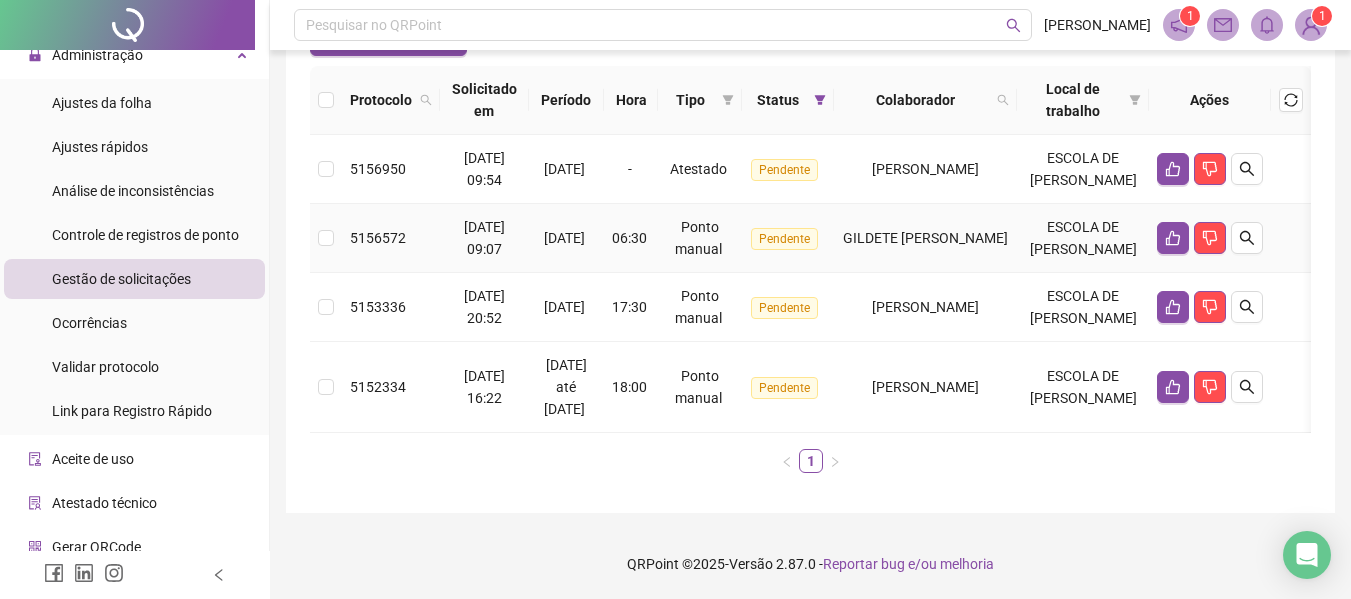 scroll, scrollTop: 77, scrollLeft: 0, axis: vertical 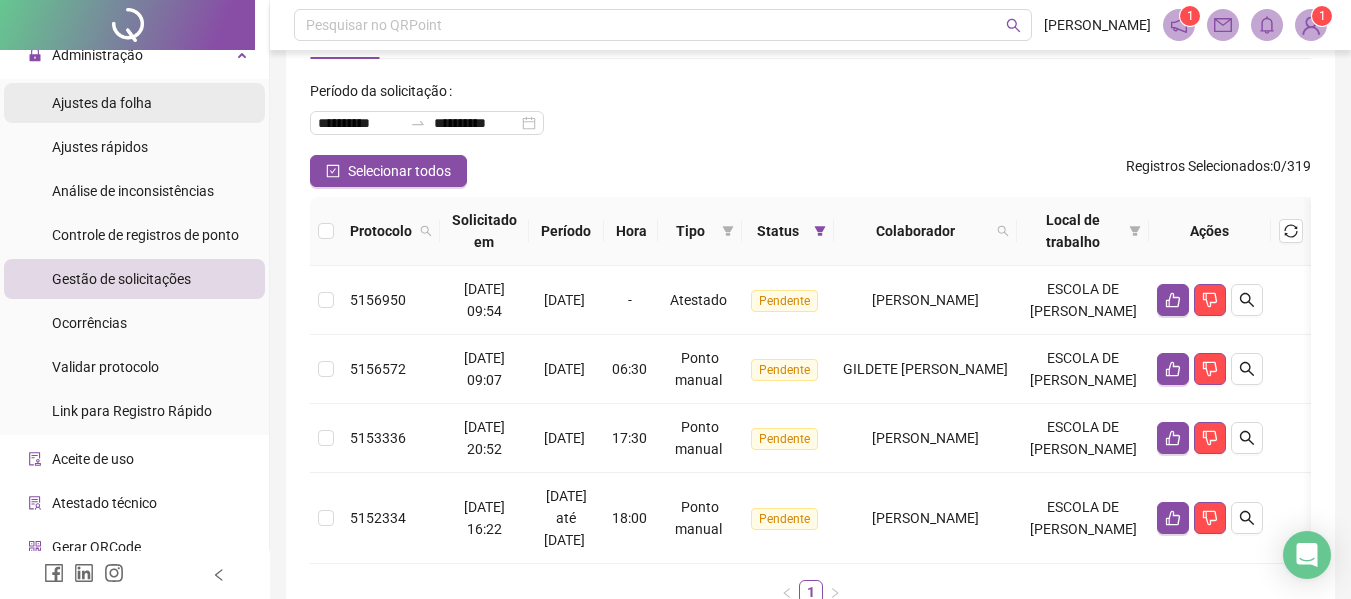 click on "Ajustes da folha" at bounding box center (102, 103) 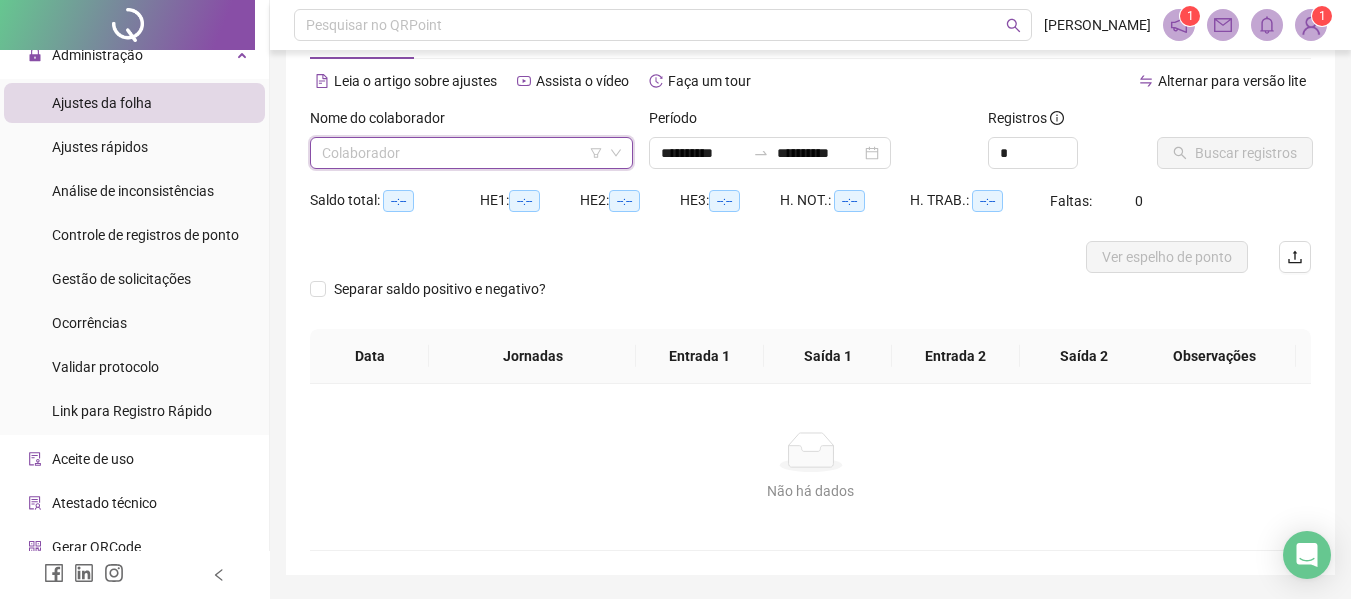 click at bounding box center (465, 153) 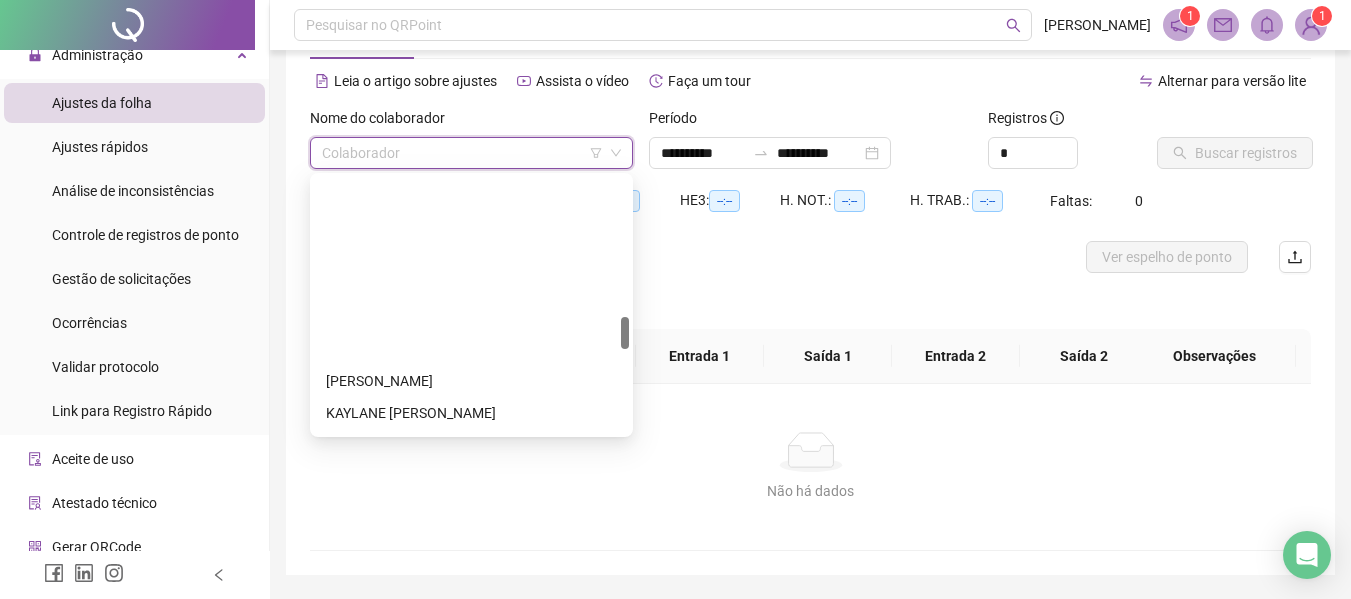 scroll, scrollTop: 1100, scrollLeft: 0, axis: vertical 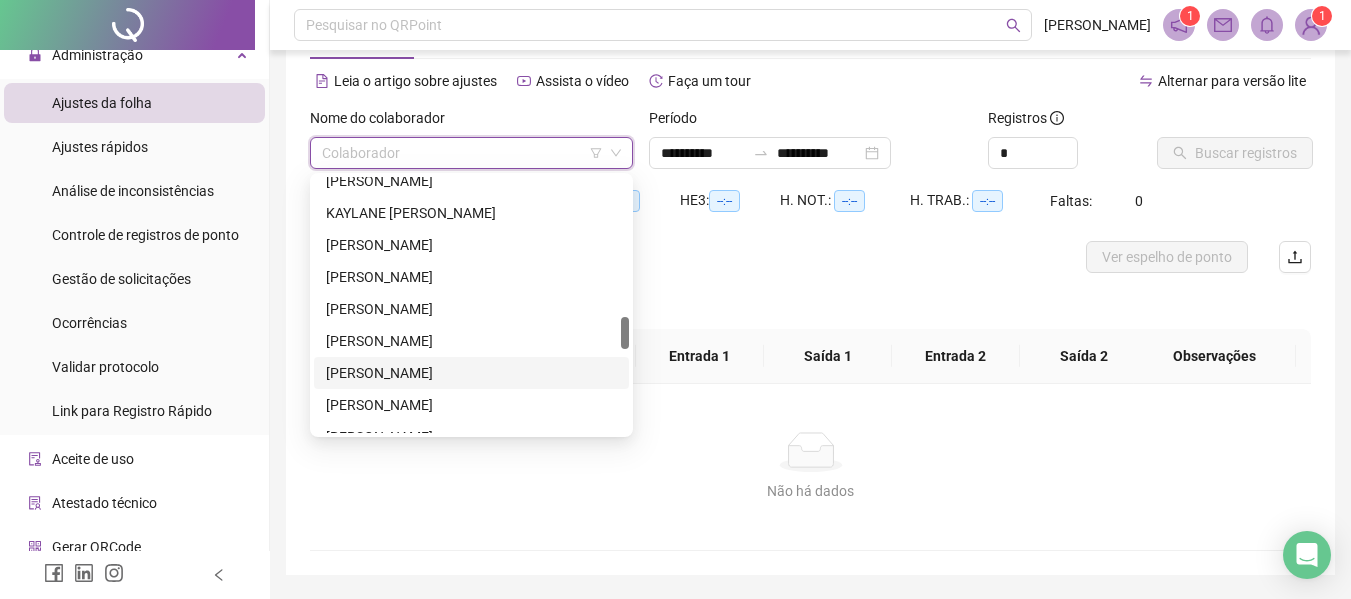 click on "[PERSON_NAME]" at bounding box center [471, 373] 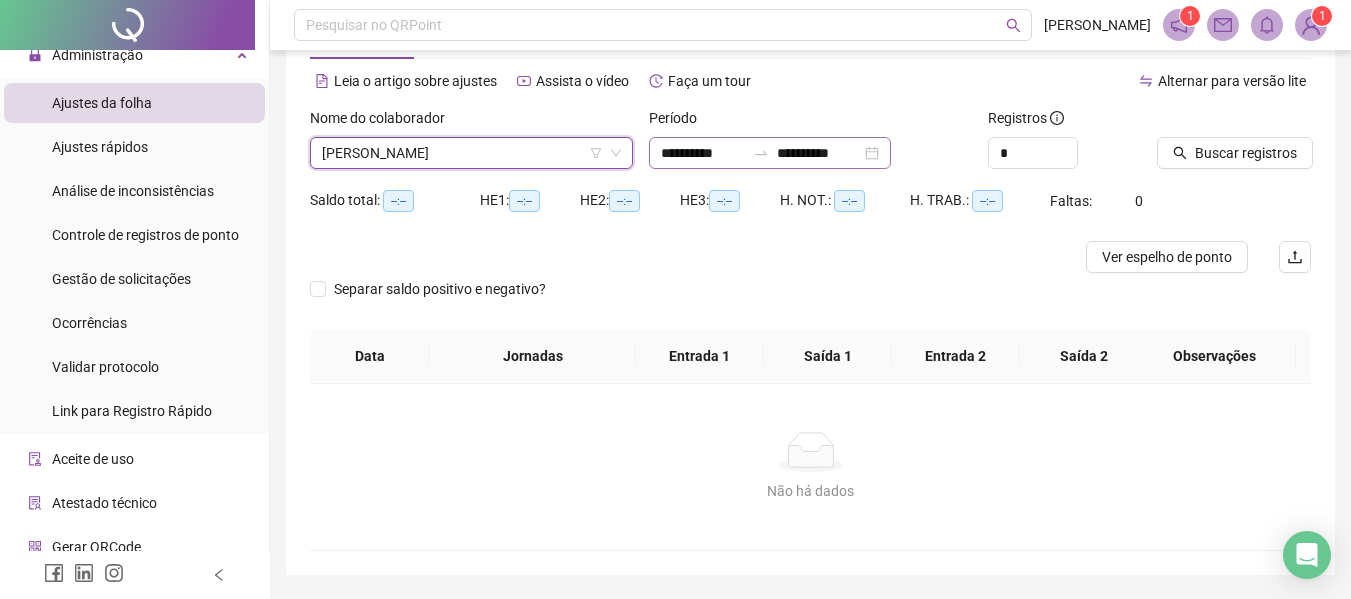 click at bounding box center (761, 153) 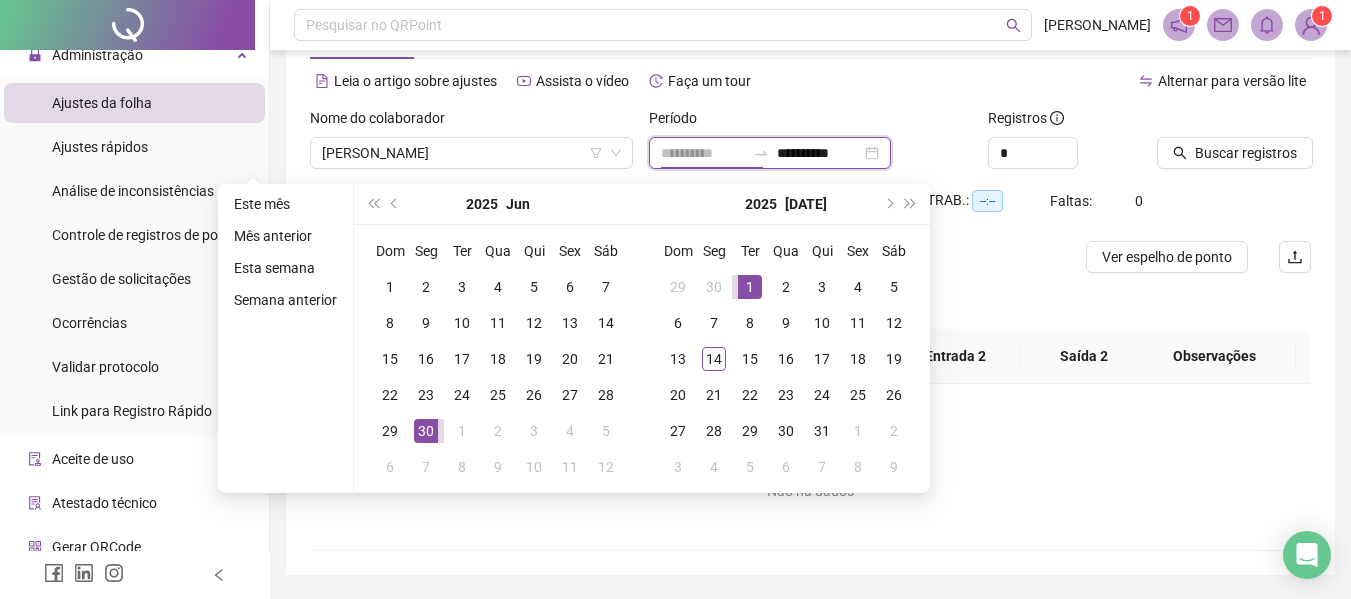 type on "**********" 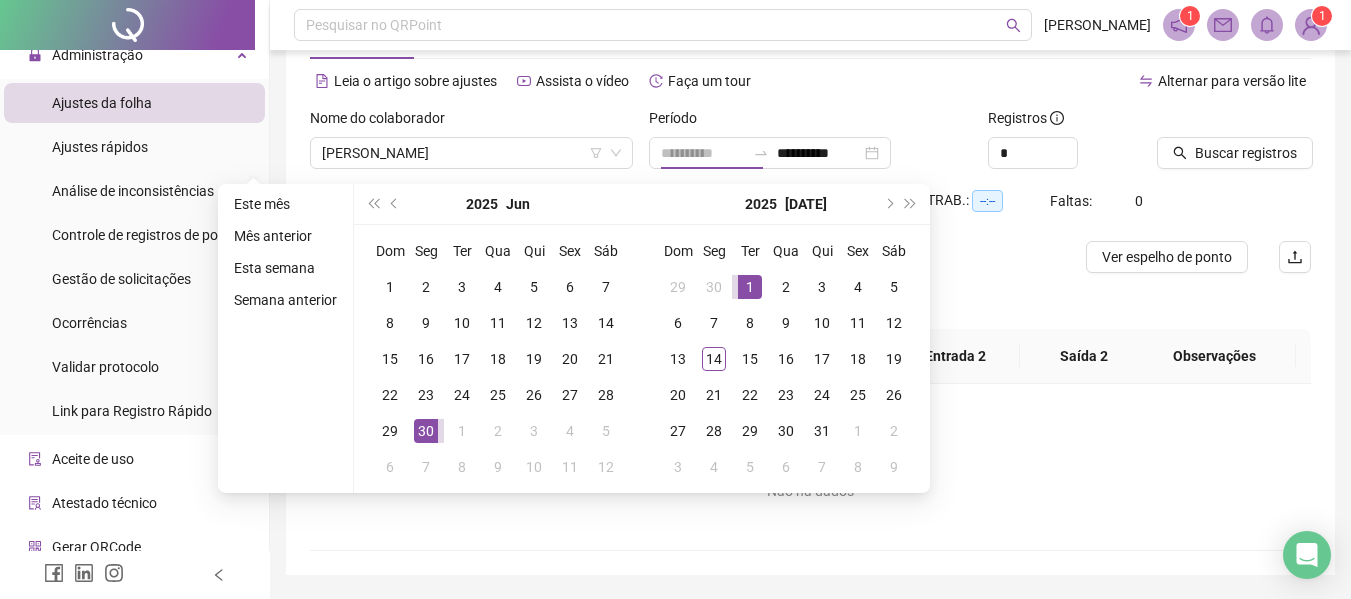 click on "1" at bounding box center (750, 287) 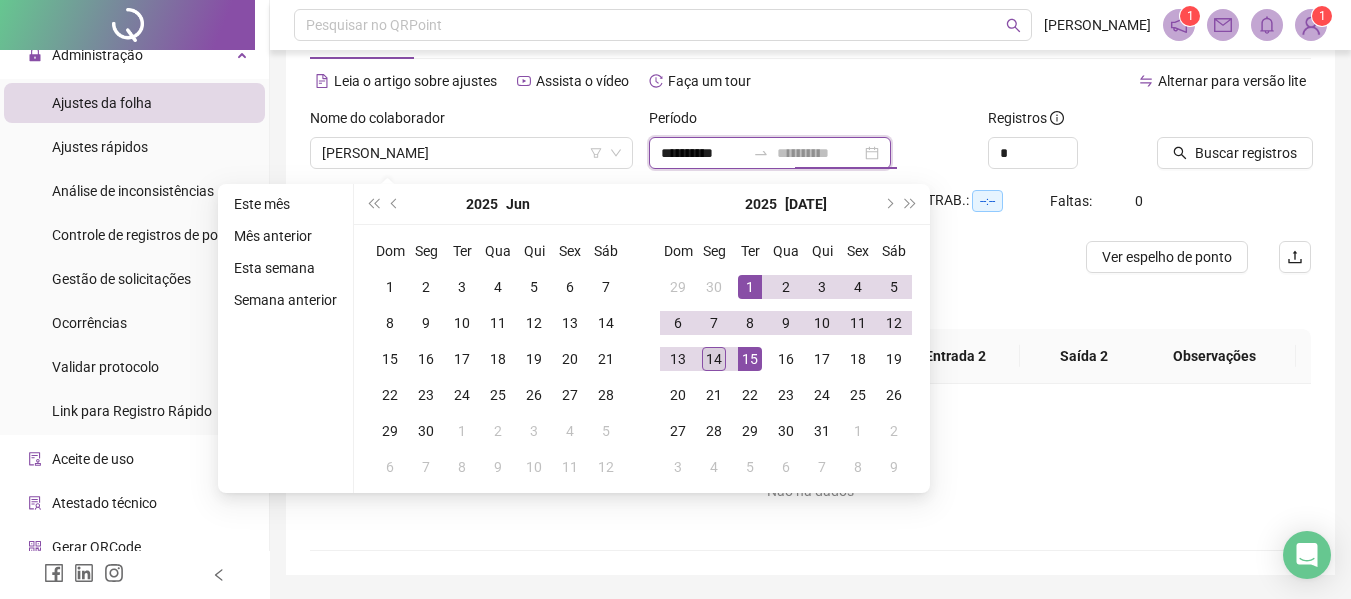 type on "**********" 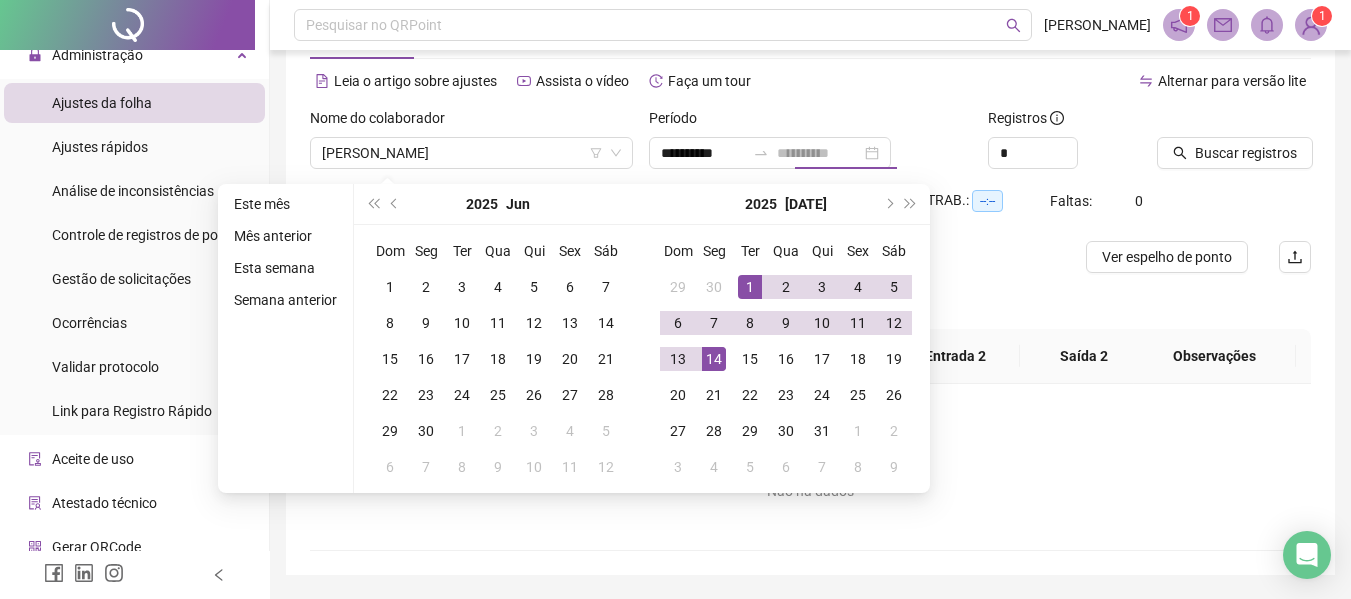 click on "14" at bounding box center [714, 359] 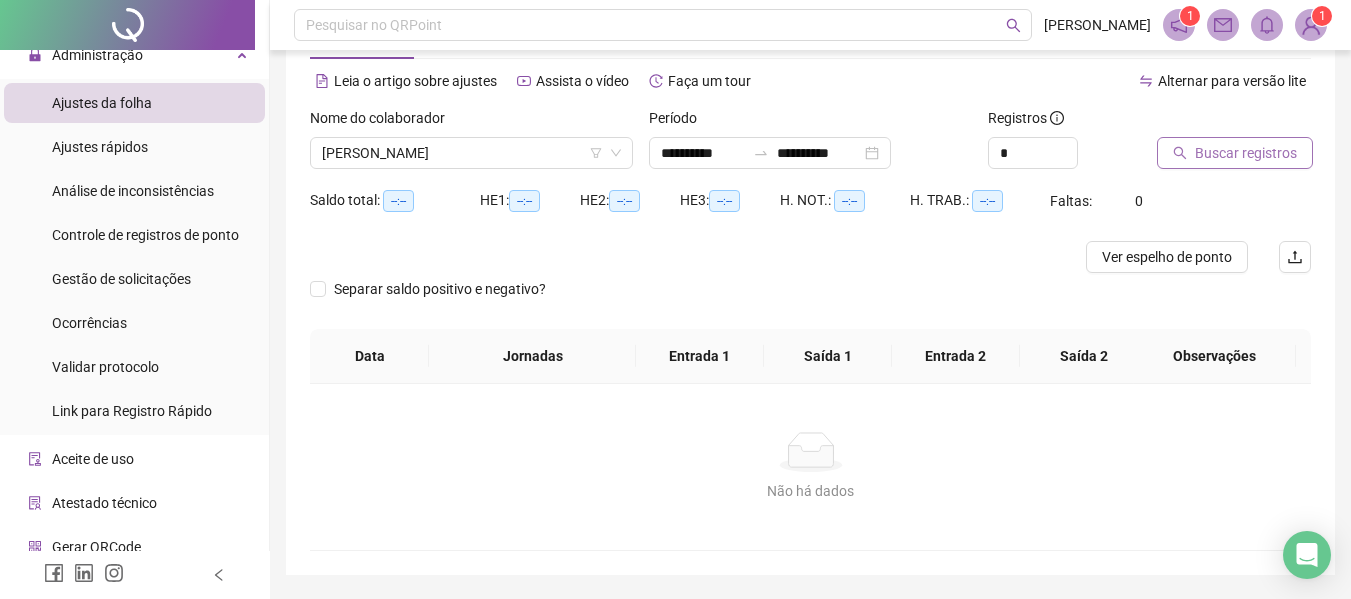 click on "Buscar registros" at bounding box center [1246, 153] 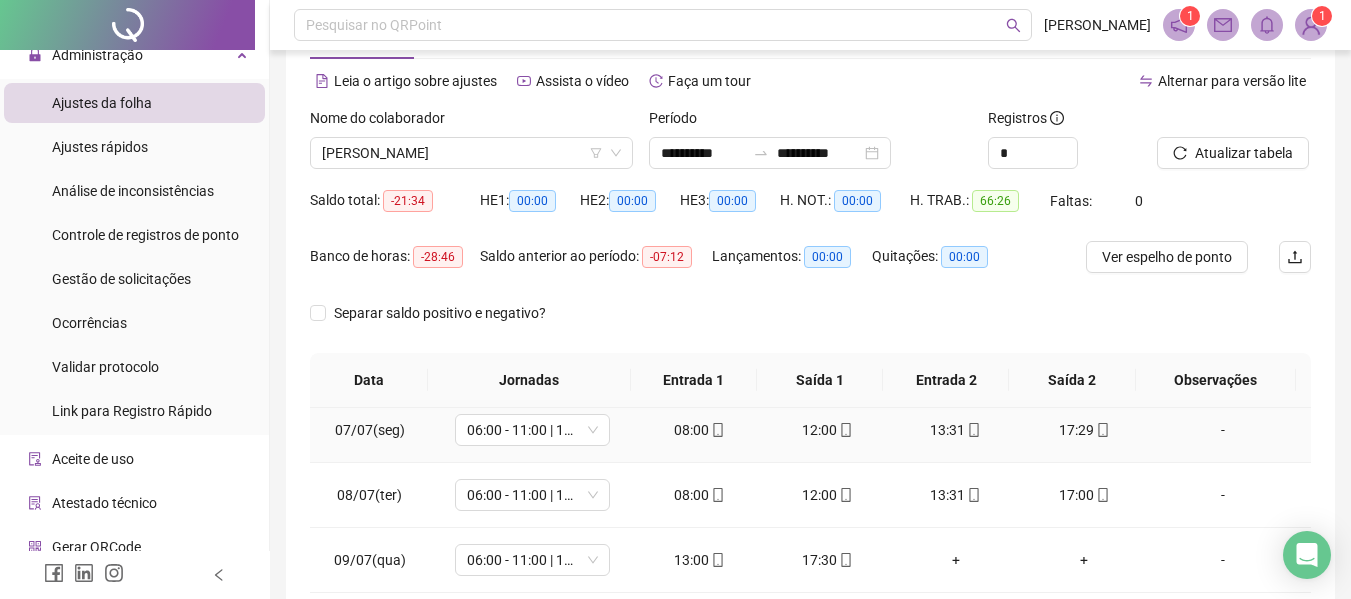 scroll, scrollTop: 483, scrollLeft: 0, axis: vertical 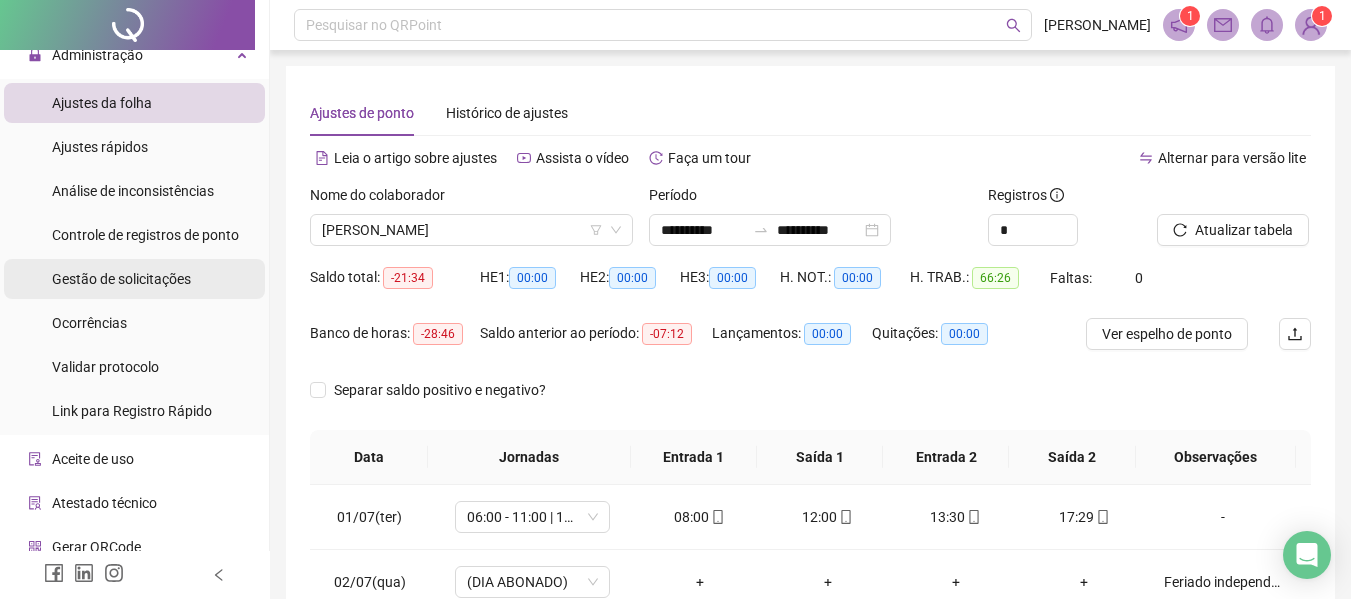 click on "Gestão de solicitações" at bounding box center [121, 279] 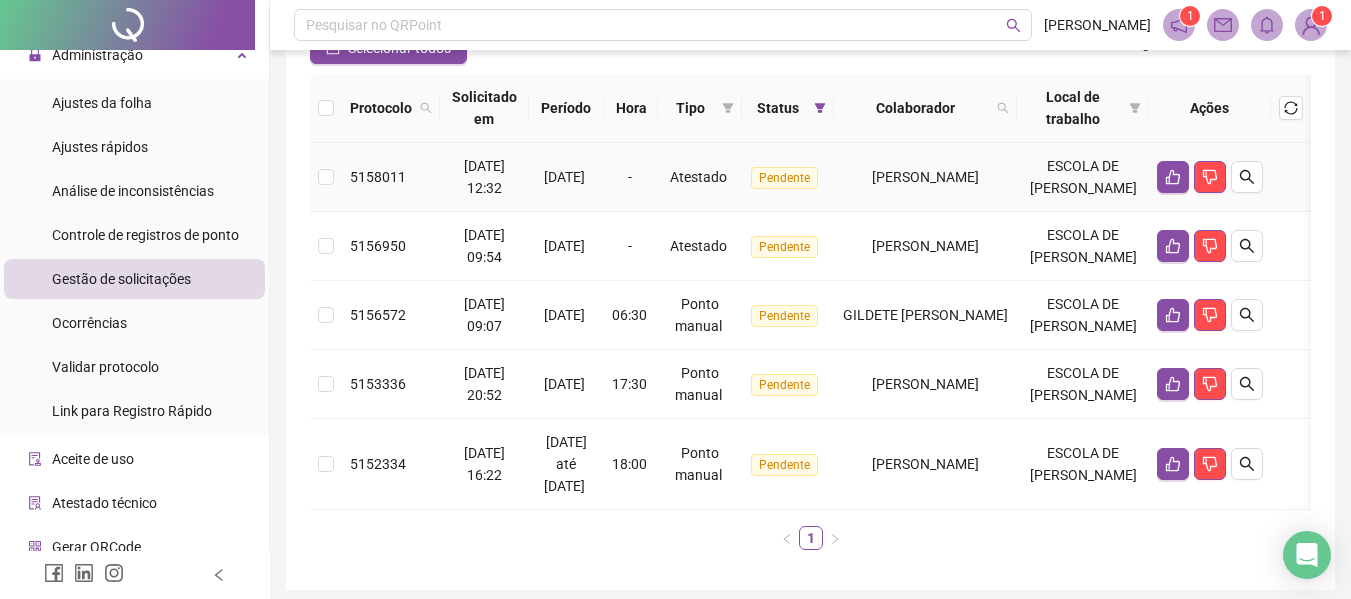 scroll, scrollTop: 300, scrollLeft: 0, axis: vertical 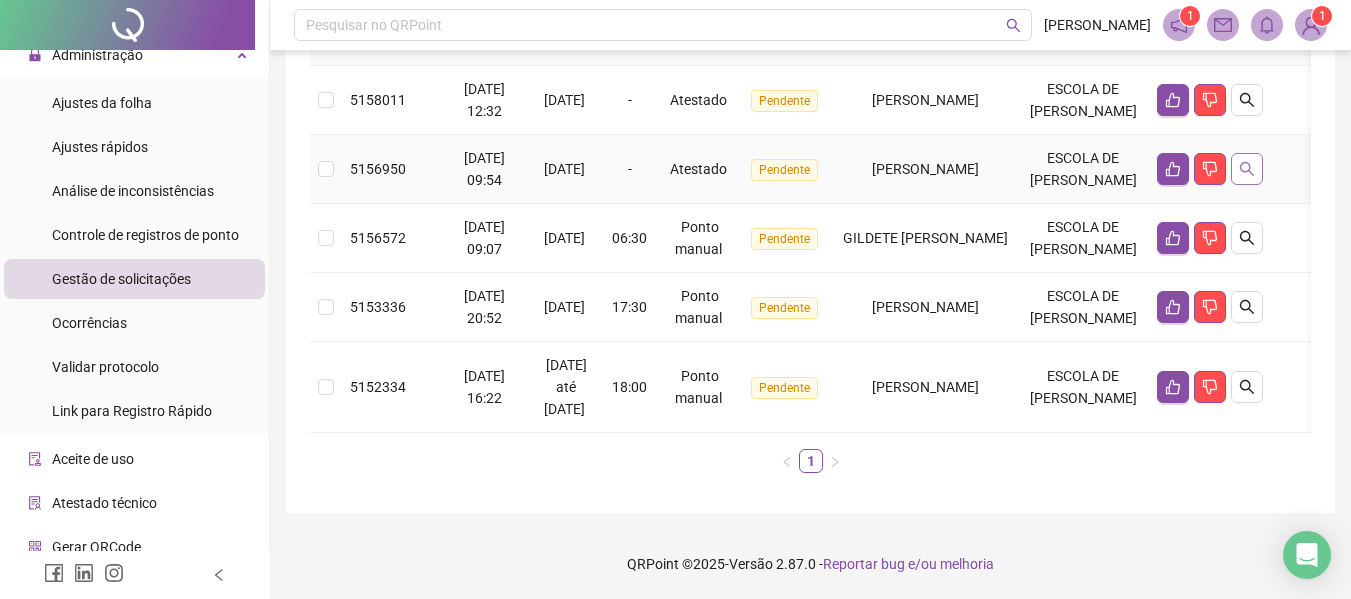 click 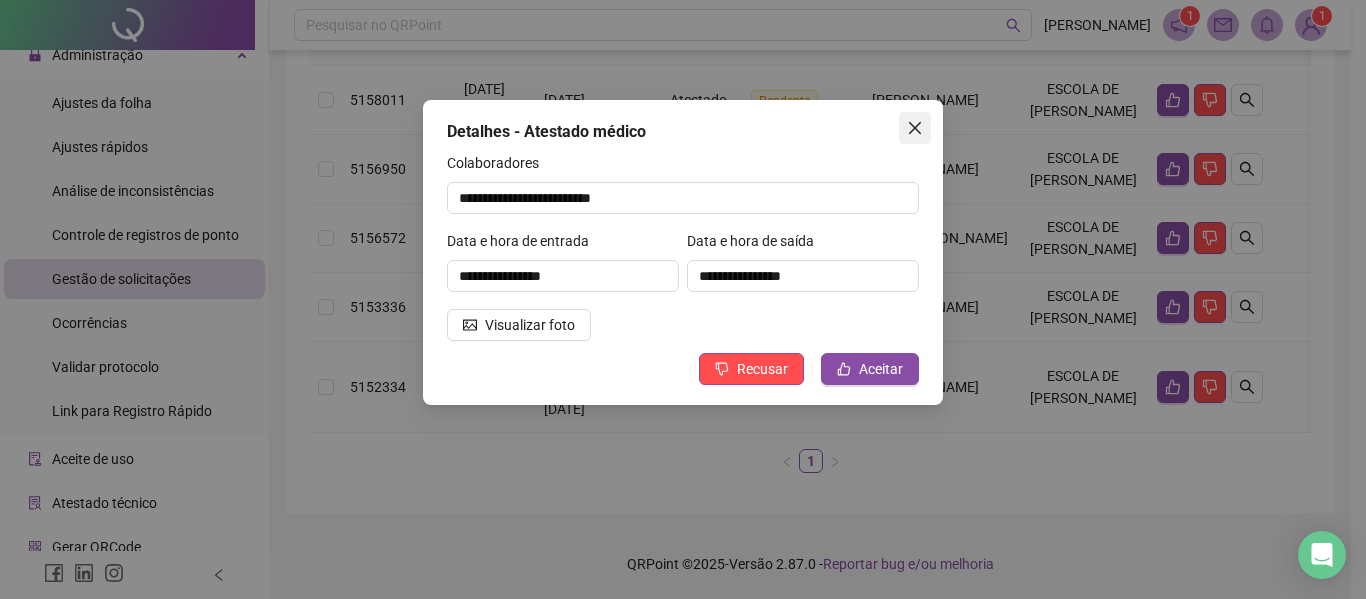 click at bounding box center (915, 128) 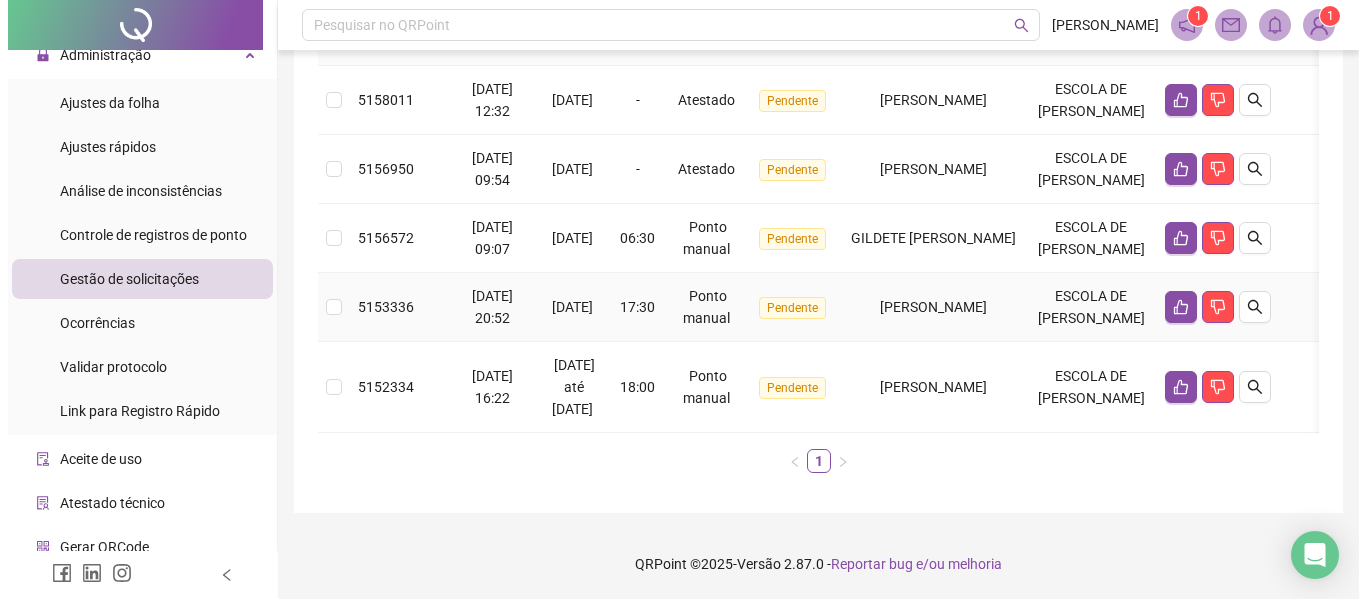 scroll, scrollTop: 190, scrollLeft: 0, axis: vertical 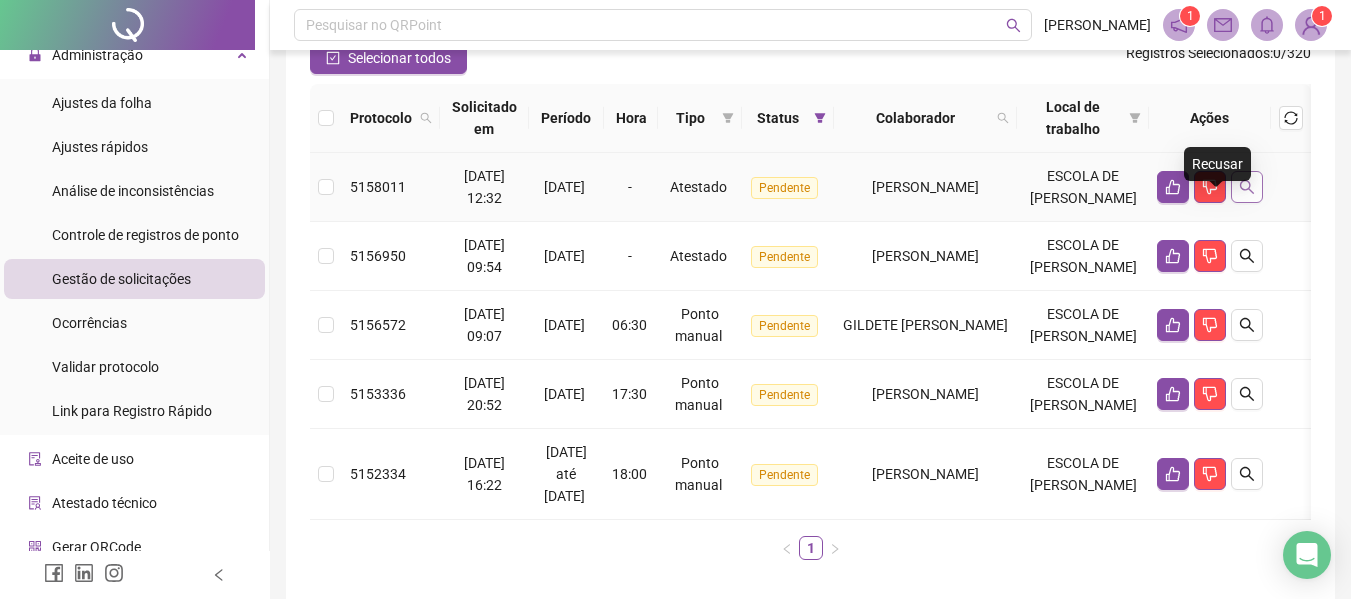 click at bounding box center [1247, 187] 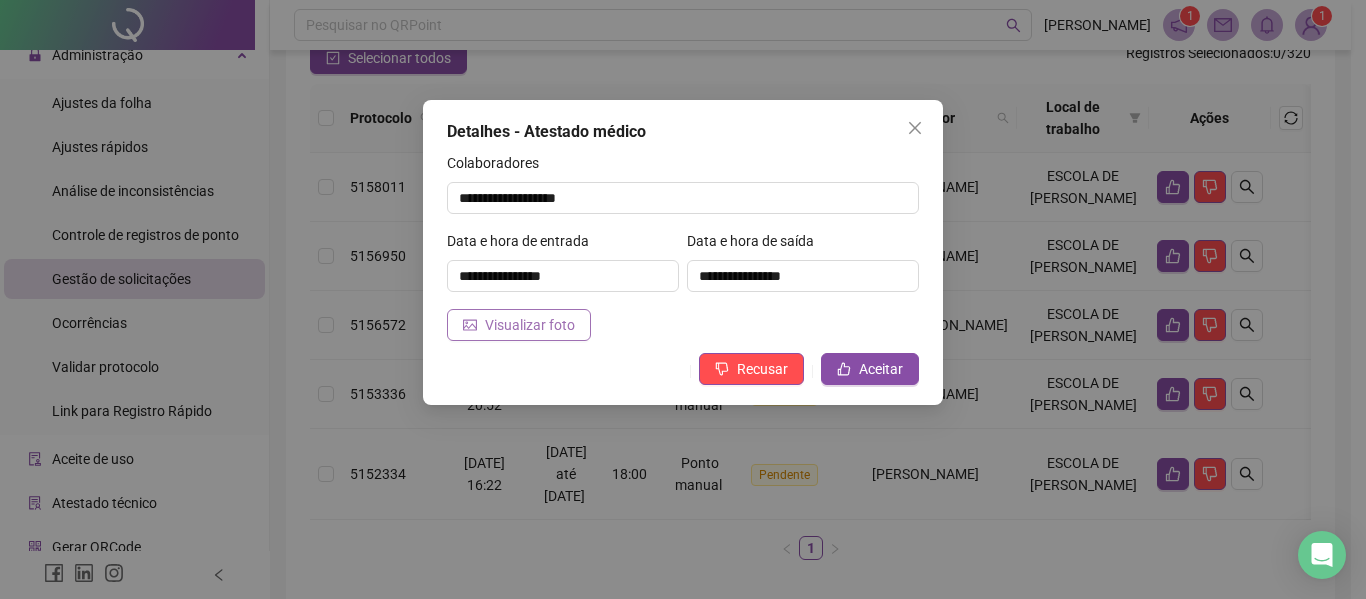 click on "Visualizar foto" at bounding box center (530, 325) 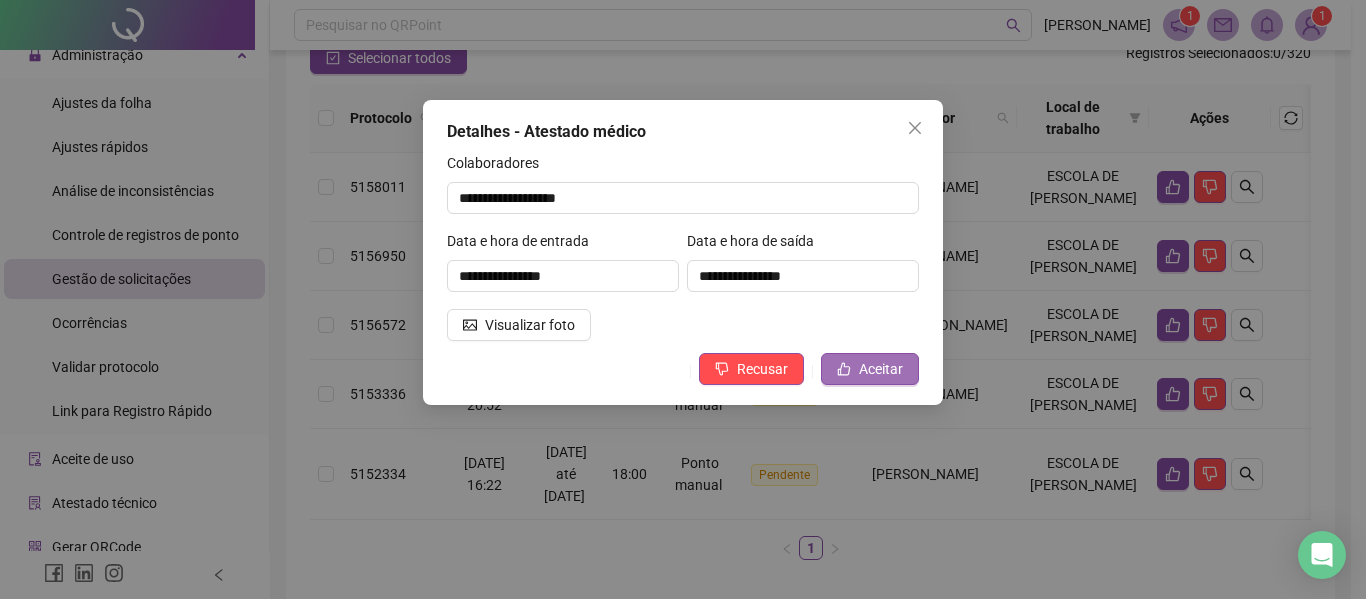 click on "Aceitar" at bounding box center (870, 369) 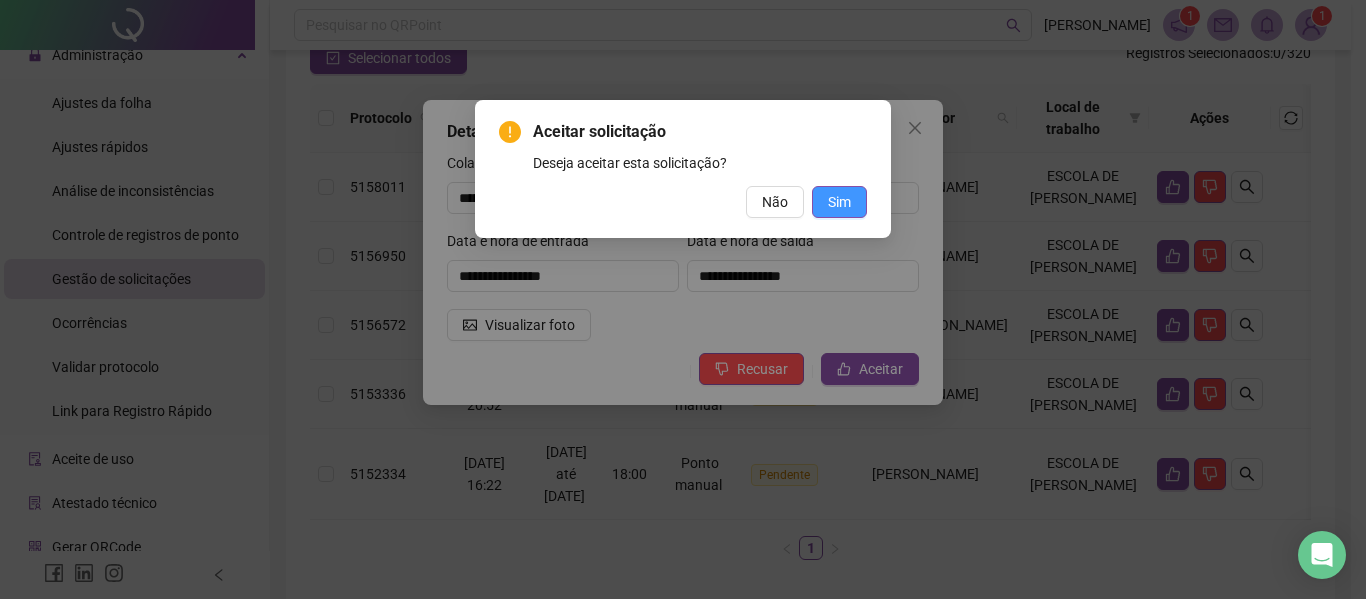 click on "Sim" at bounding box center (839, 202) 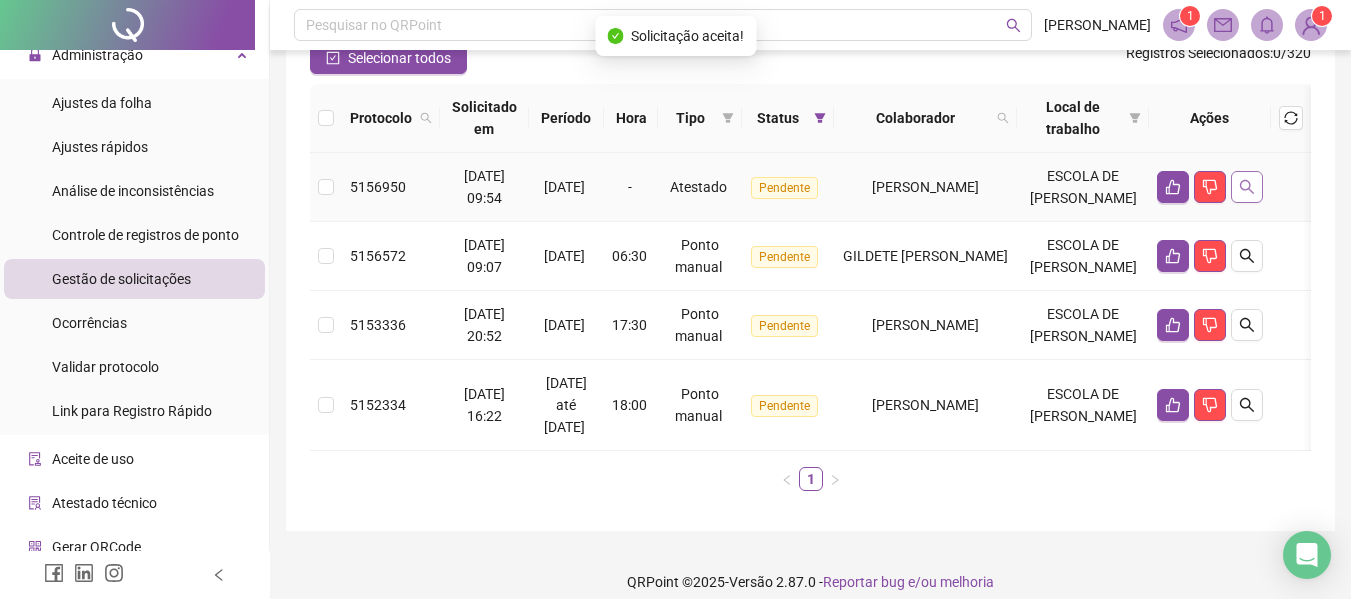 click at bounding box center (1247, 187) 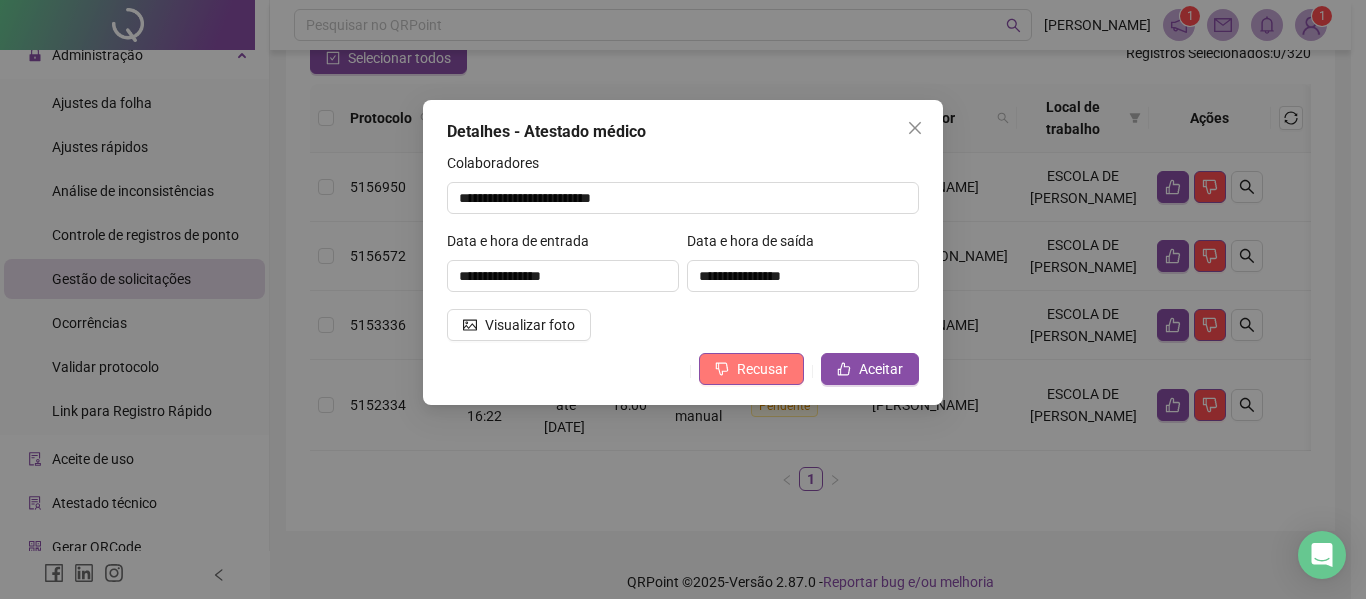click on "Recusar" at bounding box center (762, 369) 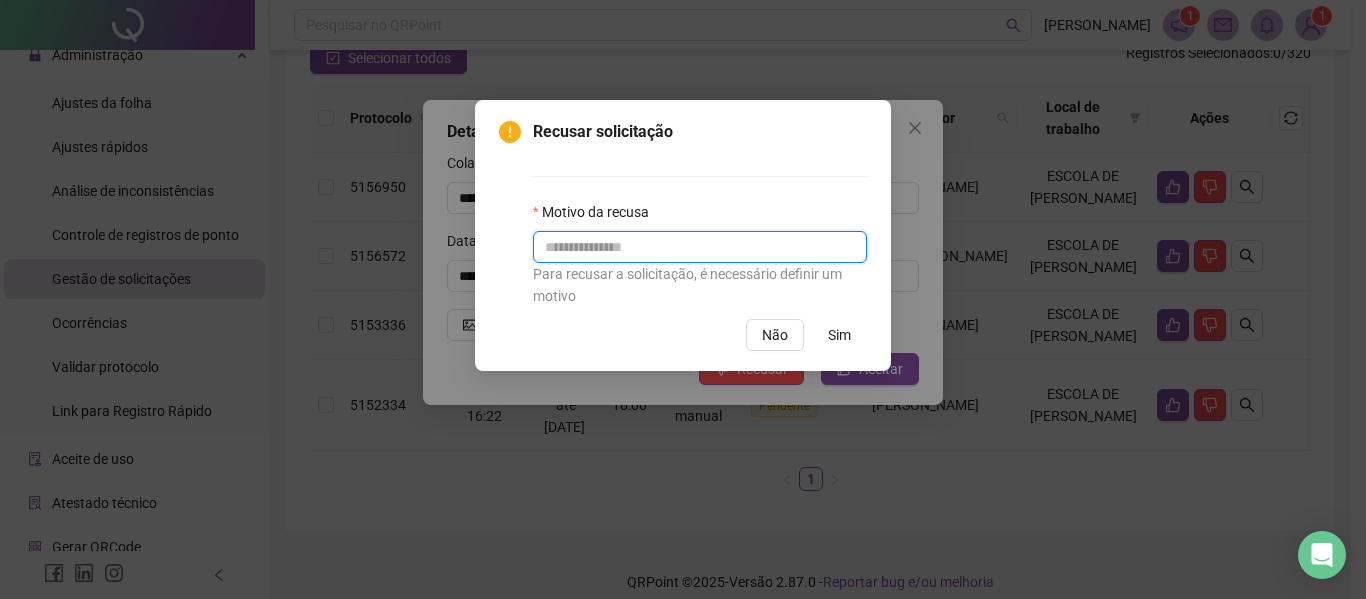 click at bounding box center [700, 247] 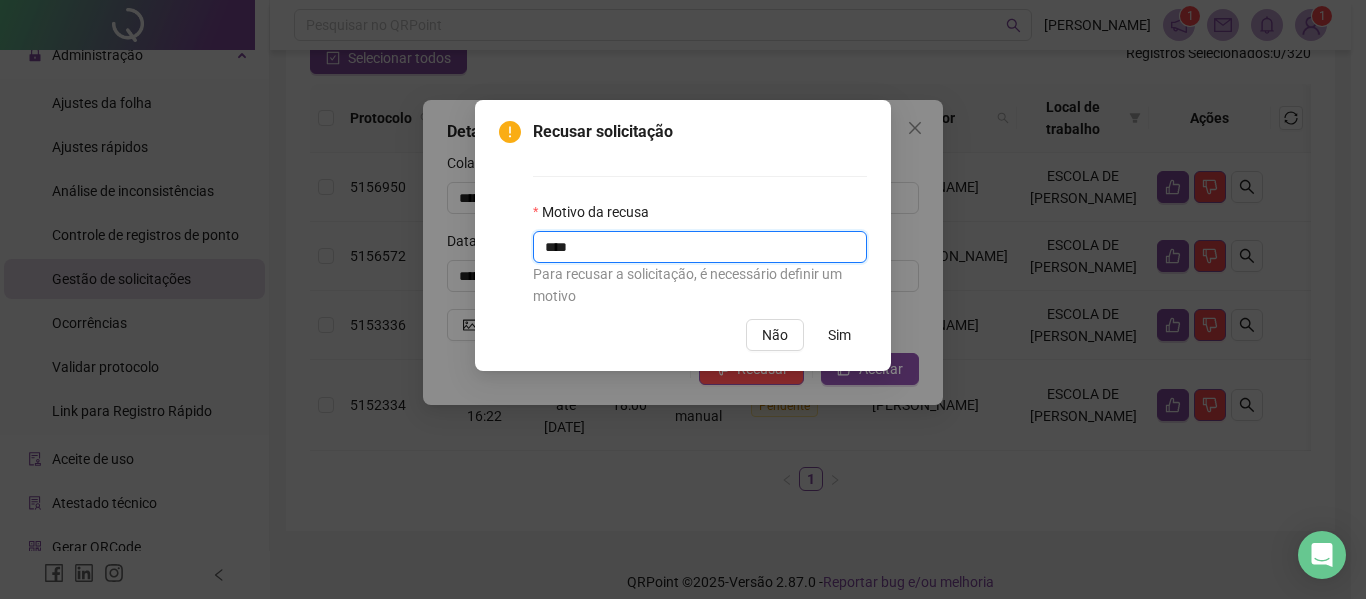 type on "****" 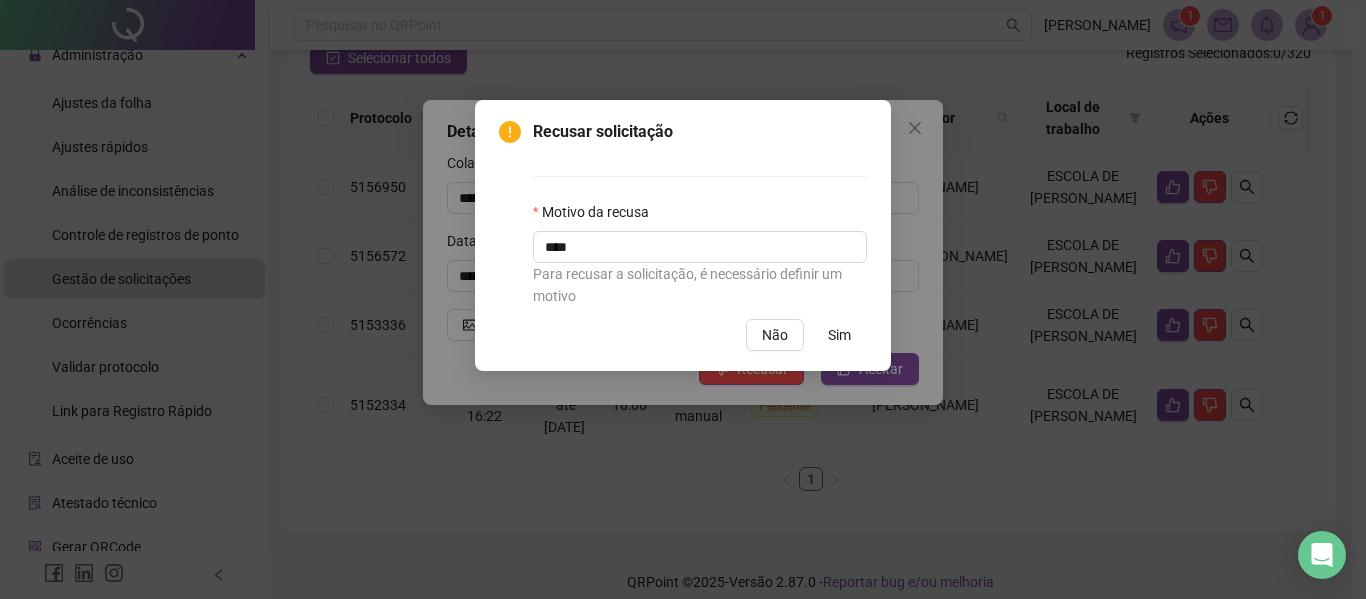 click on "Sim" at bounding box center (839, 335) 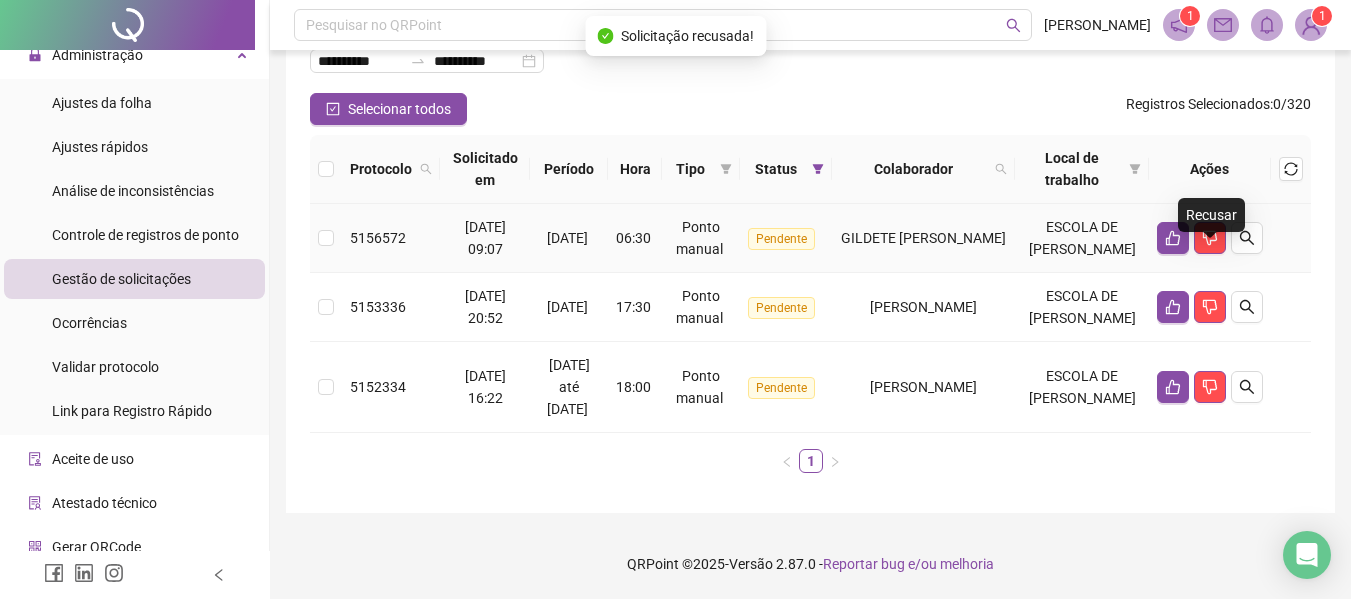 click at bounding box center [1210, 238] 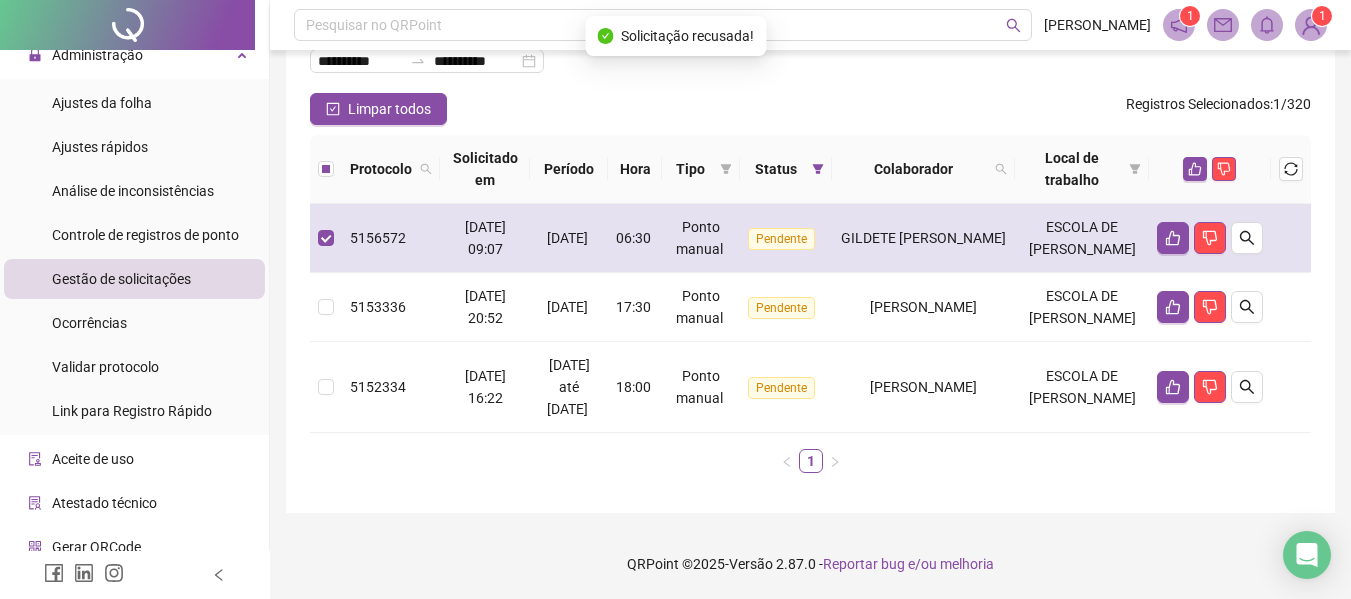 click at bounding box center [1210, 238] 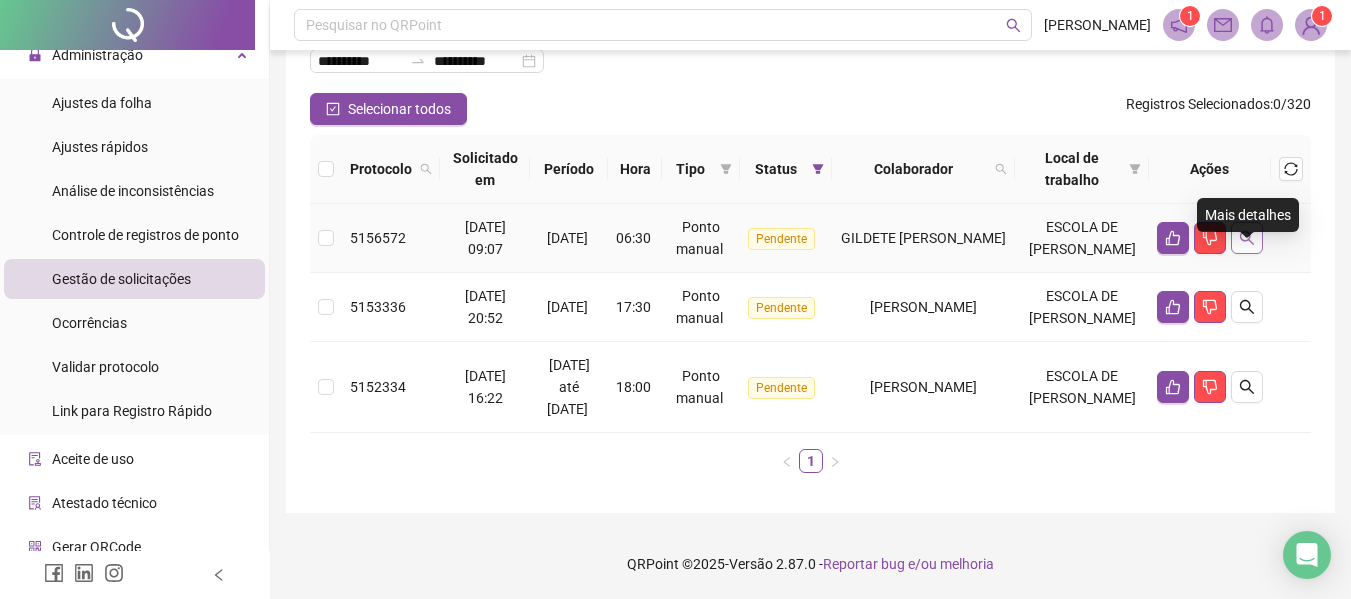 click at bounding box center (1247, 238) 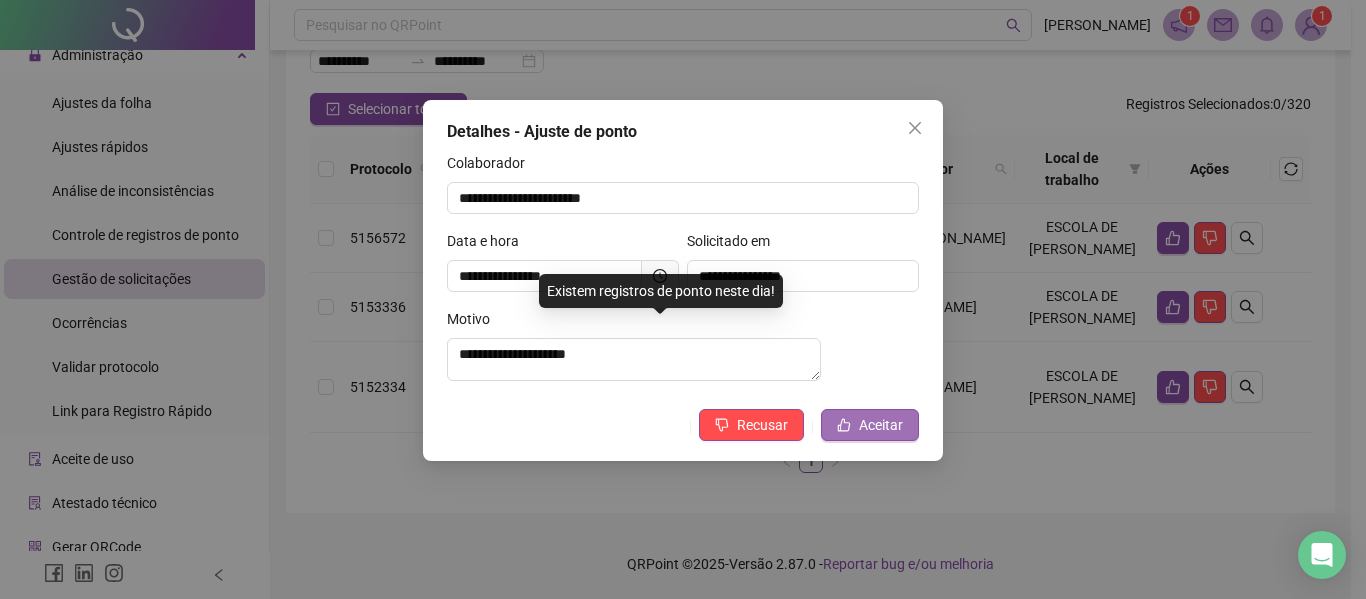 click on "Aceitar" at bounding box center (870, 425) 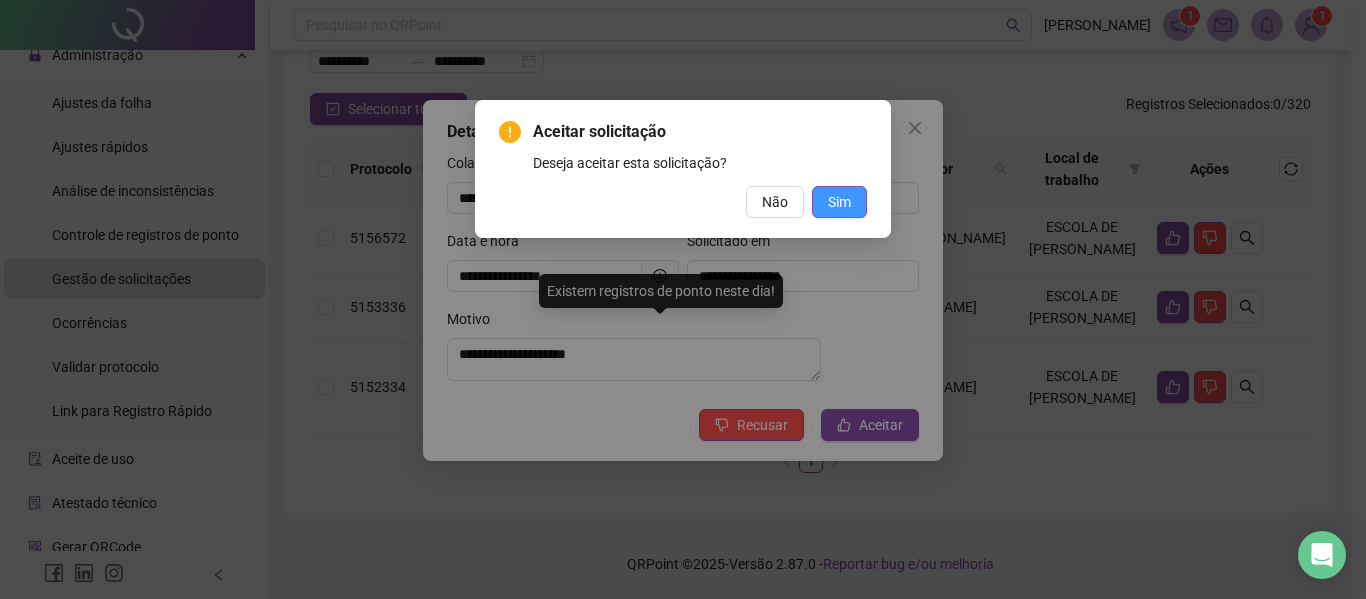 click on "Sim" at bounding box center (839, 202) 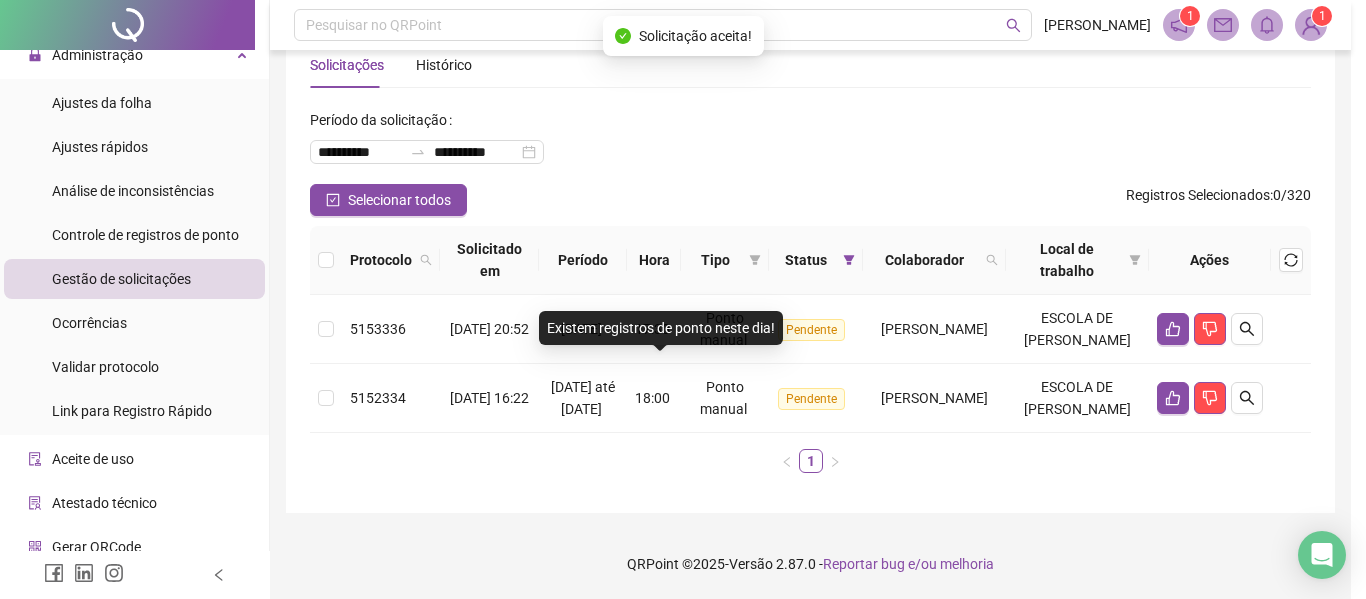 scroll, scrollTop: 92, scrollLeft: 0, axis: vertical 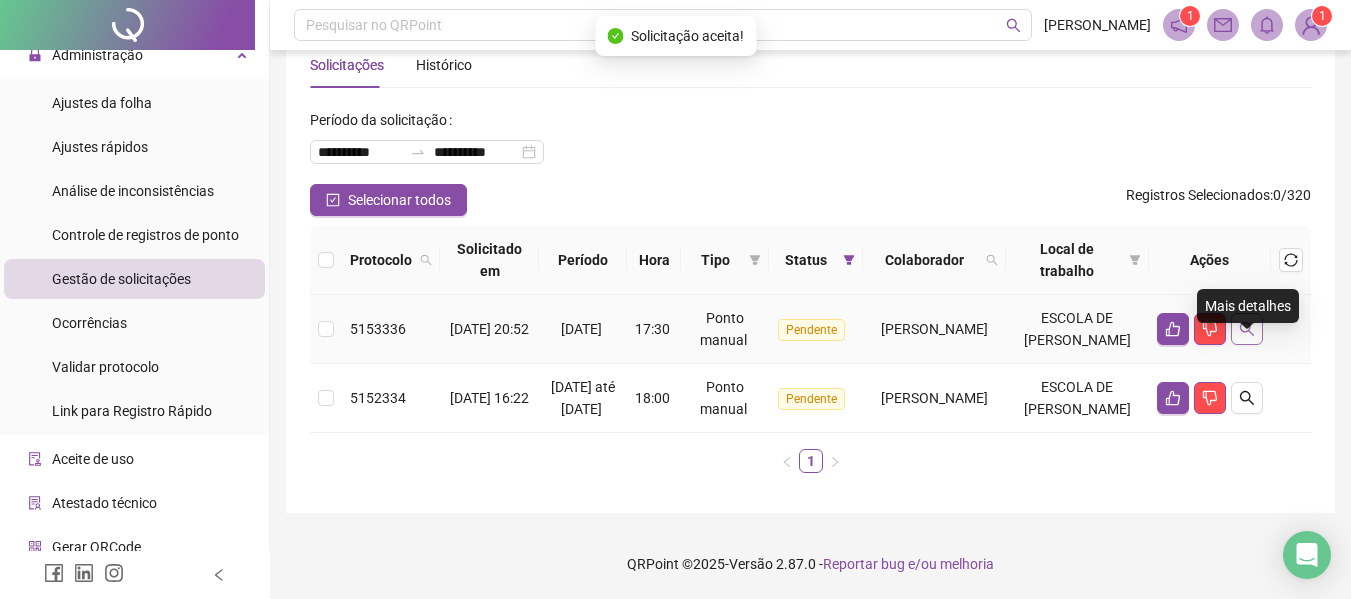 click 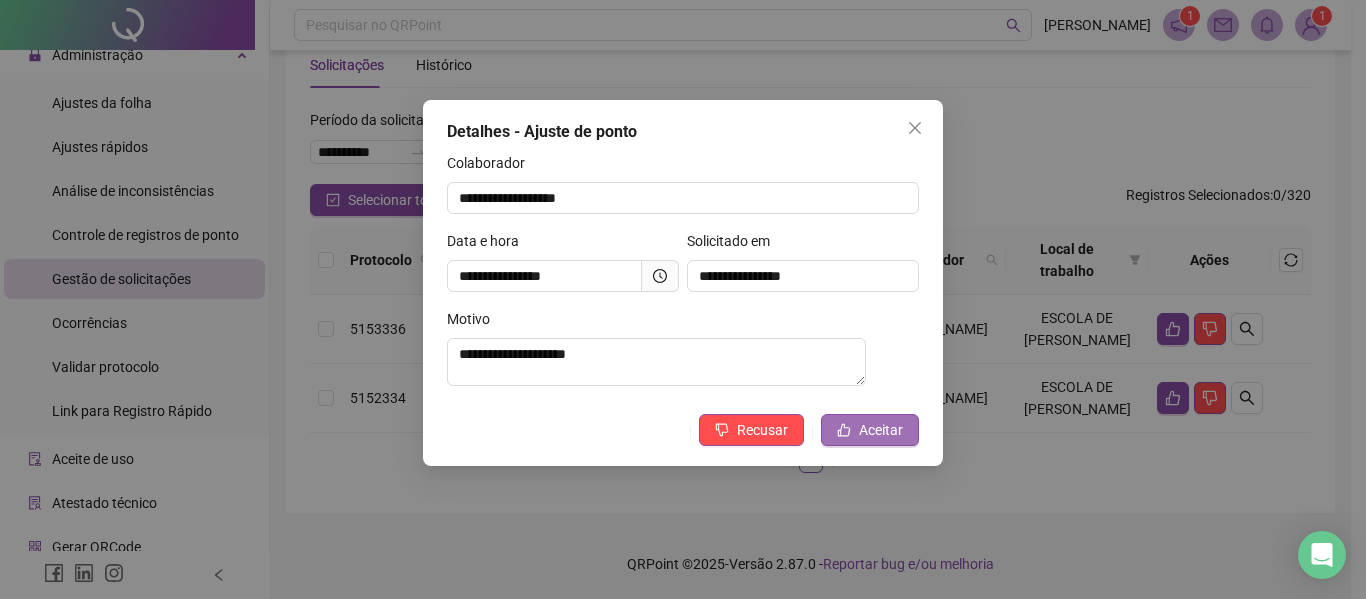 click on "Aceitar" at bounding box center (881, 430) 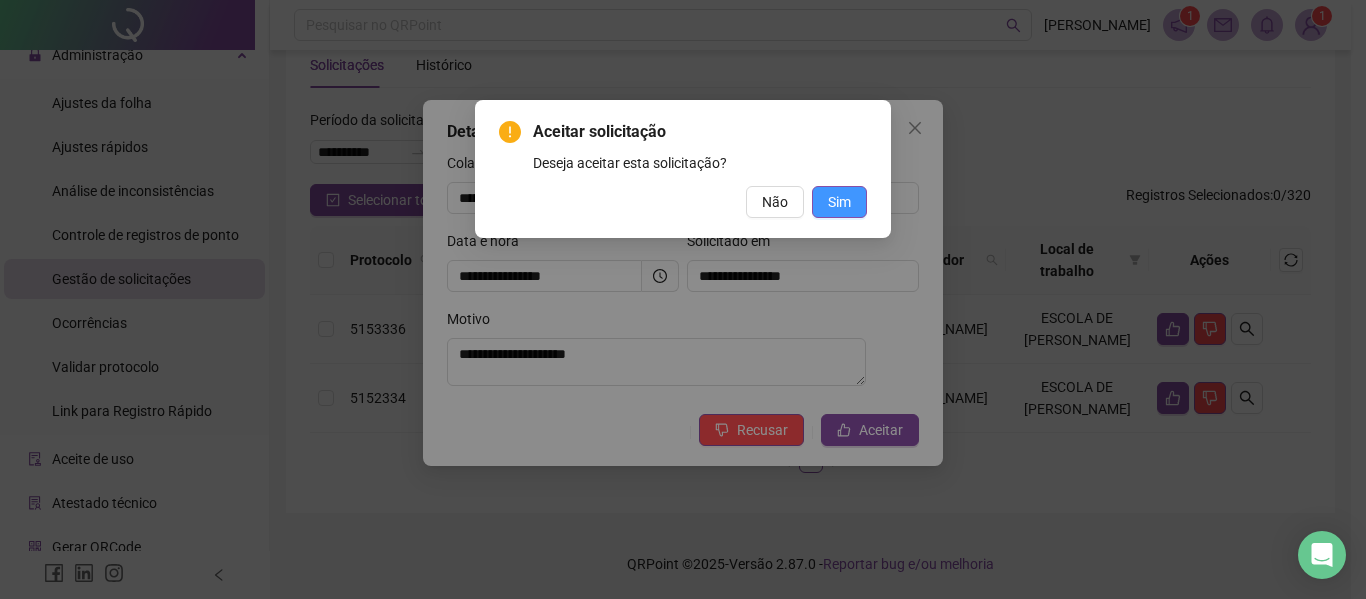 click on "Sim" at bounding box center [839, 202] 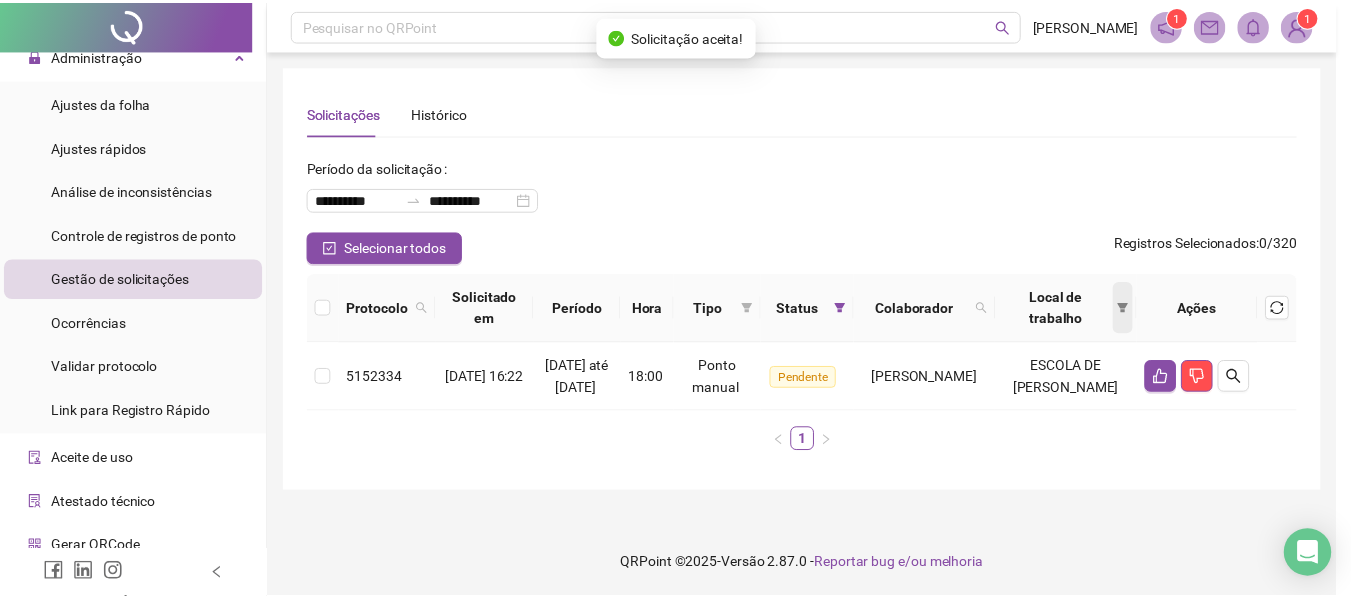 scroll, scrollTop: 1, scrollLeft: 0, axis: vertical 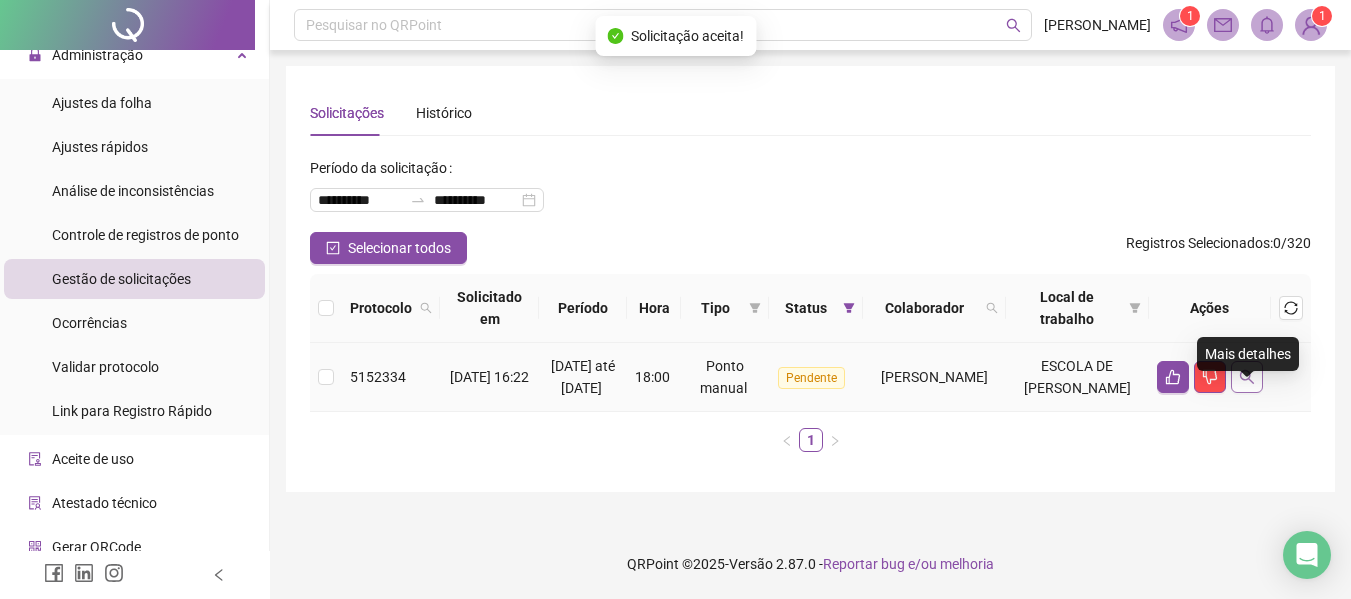 click 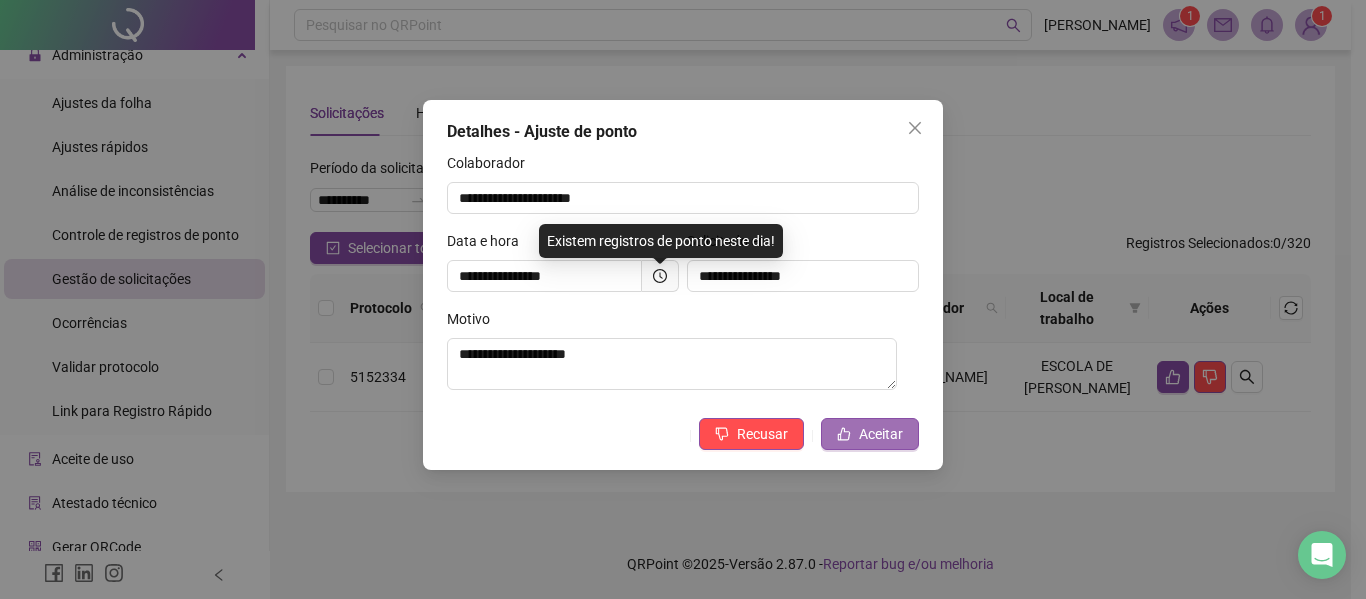 click on "Aceitar" at bounding box center [881, 434] 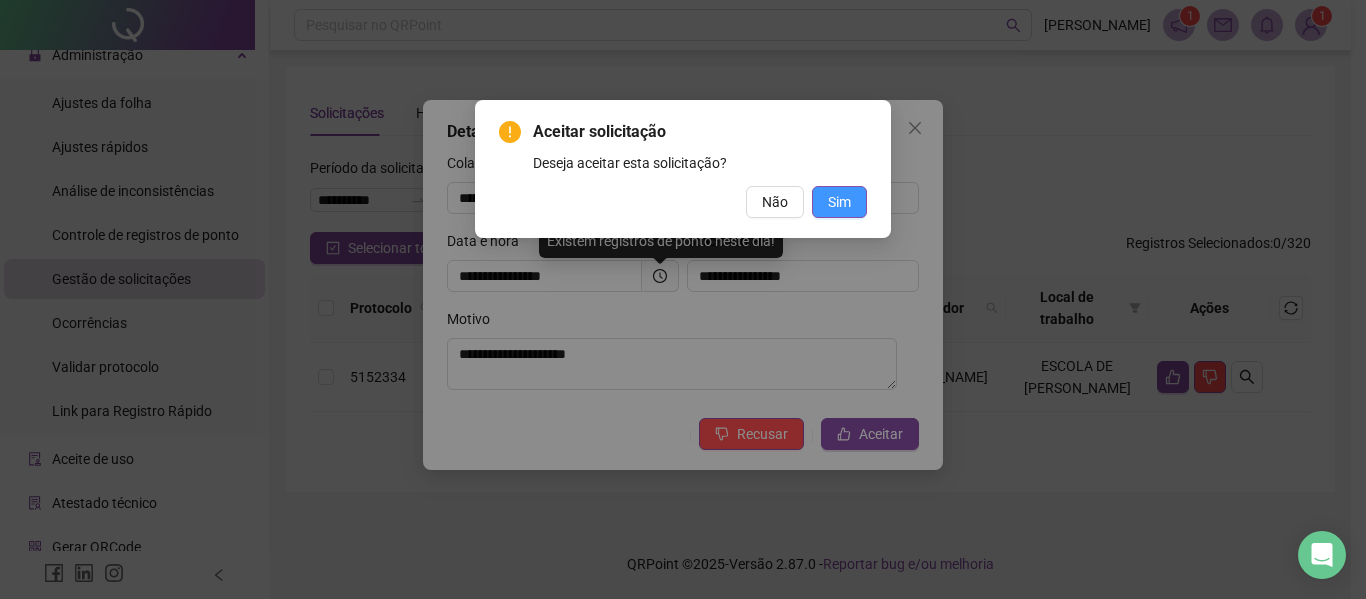 click on "Sim" at bounding box center (839, 202) 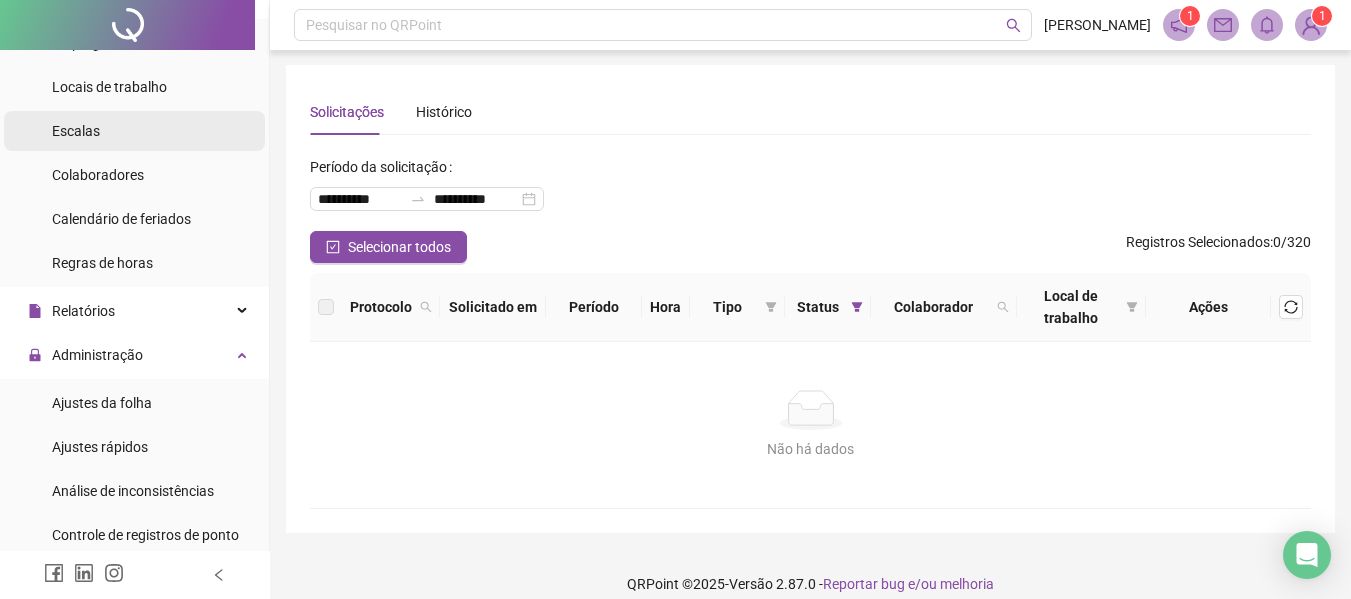 scroll, scrollTop: 0, scrollLeft: 0, axis: both 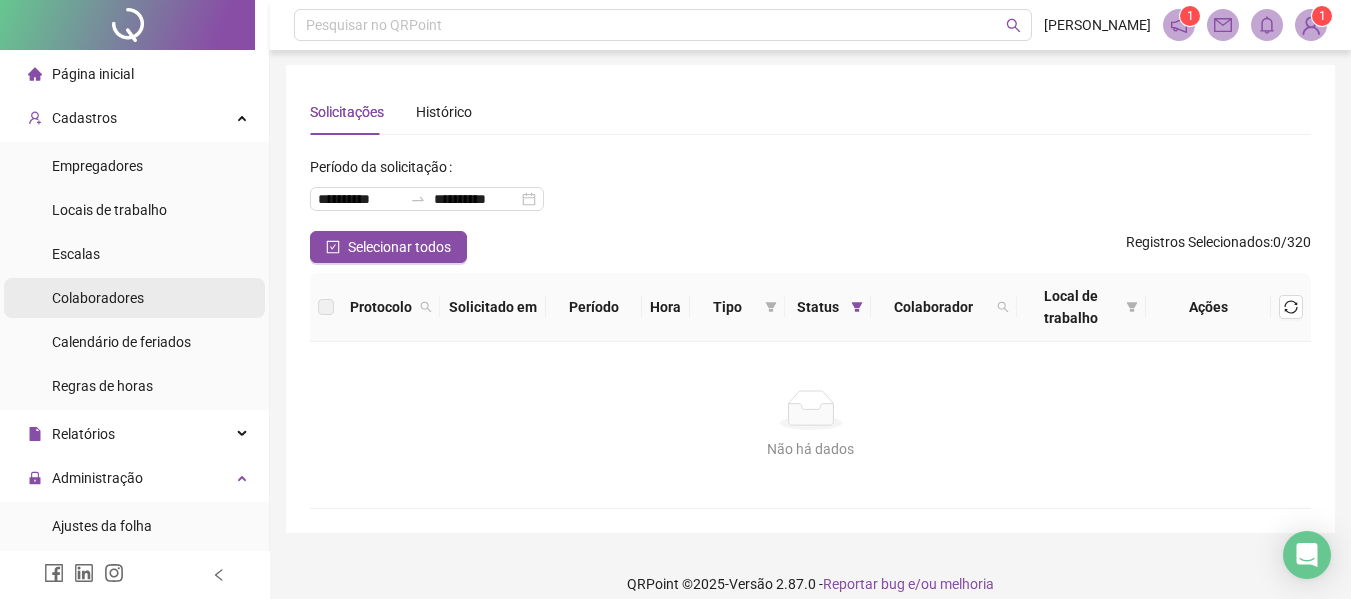 click on "Colaboradores" at bounding box center (98, 298) 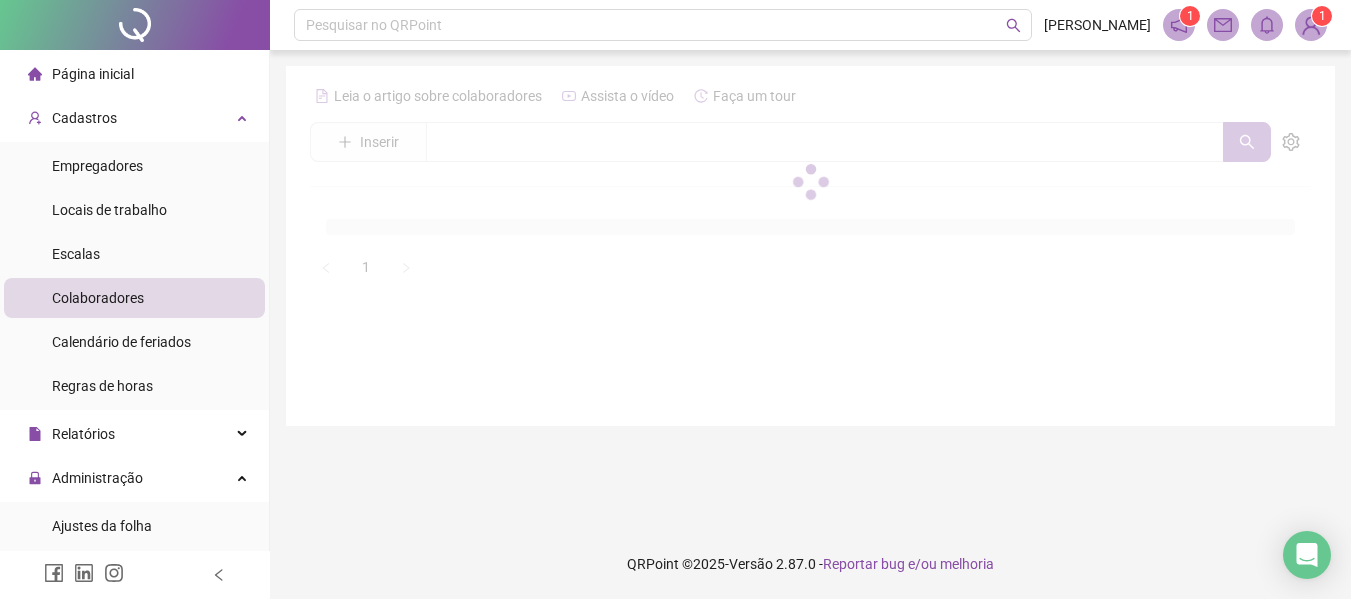 scroll, scrollTop: 0, scrollLeft: 0, axis: both 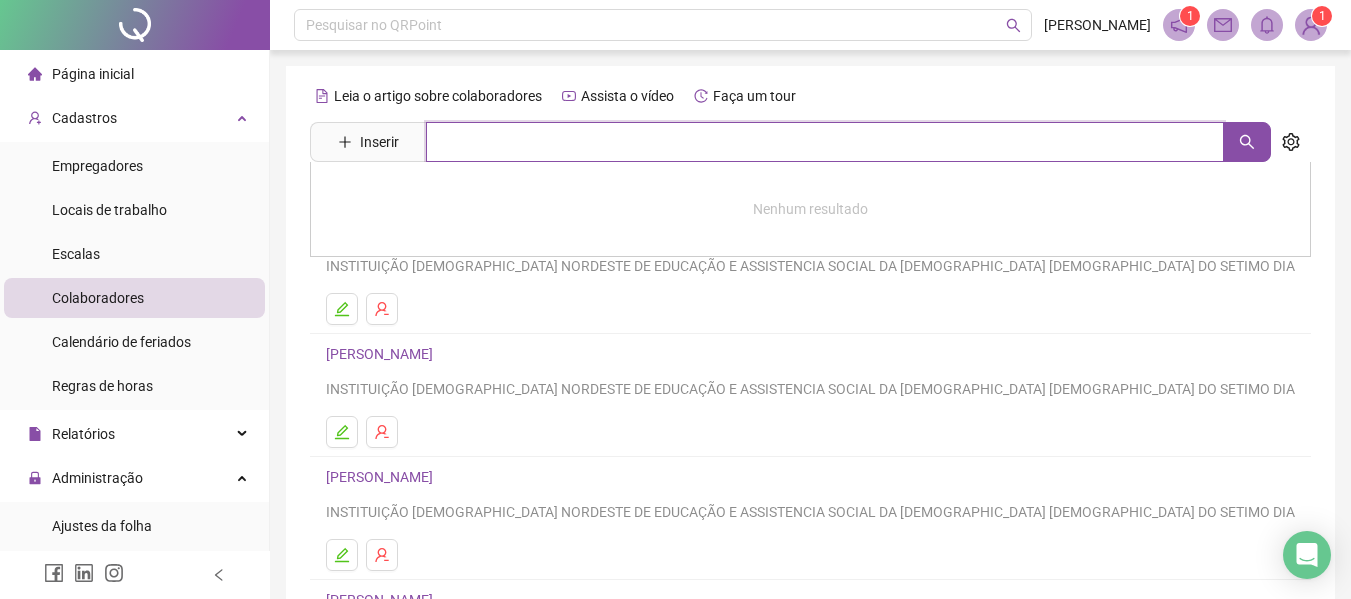 click at bounding box center (825, 142) 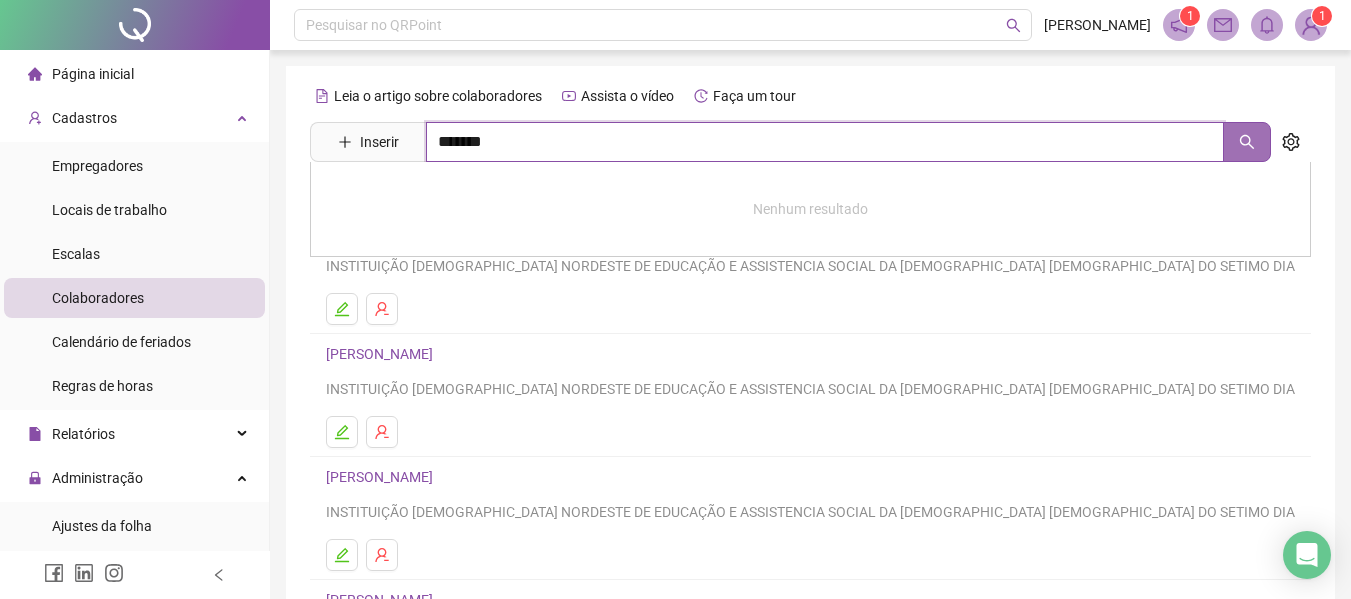 click at bounding box center [1247, 142] 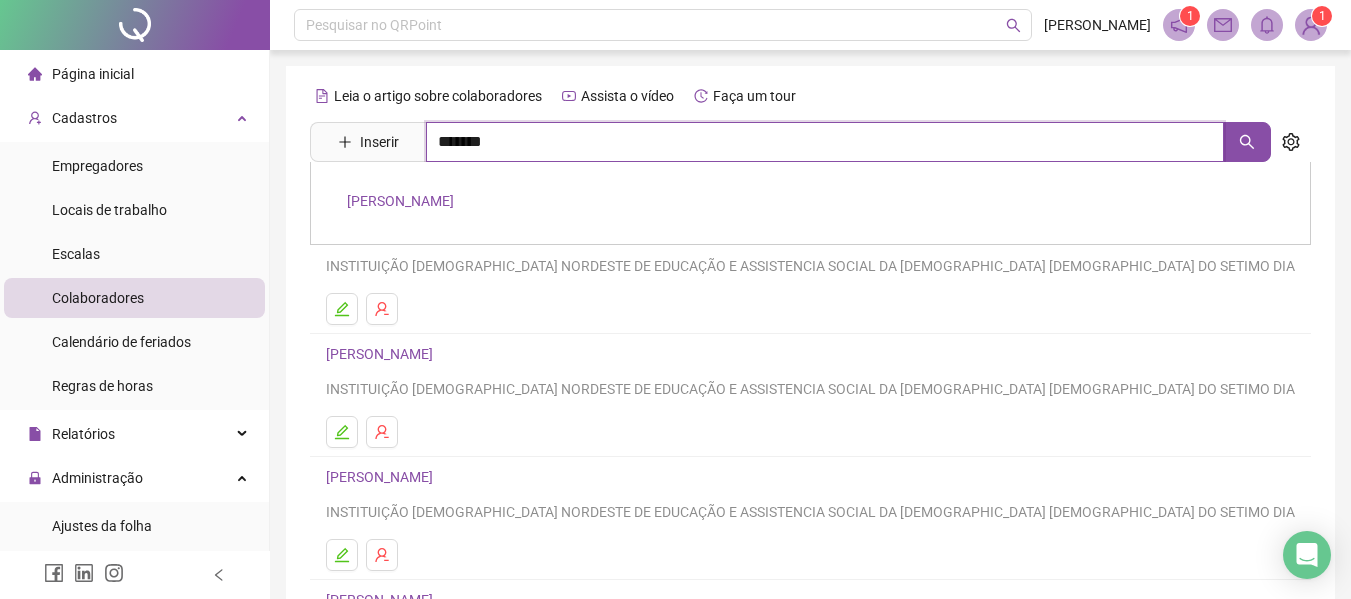 type on "*******" 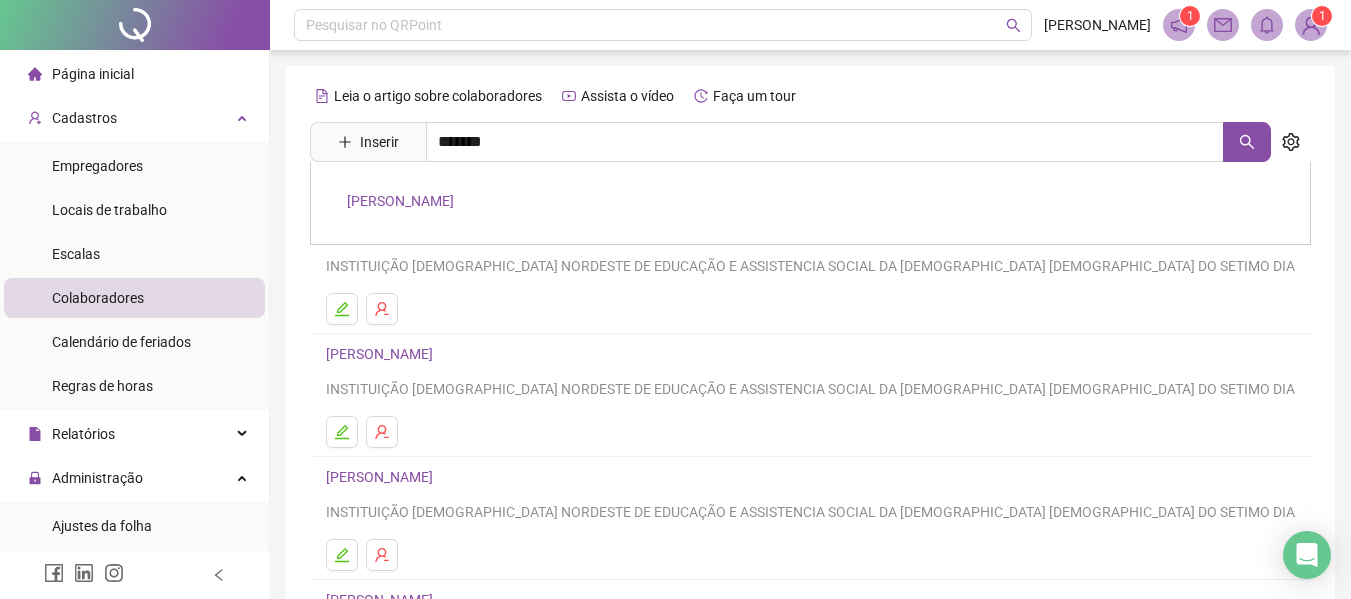 click on "[PERSON_NAME]" at bounding box center [400, 201] 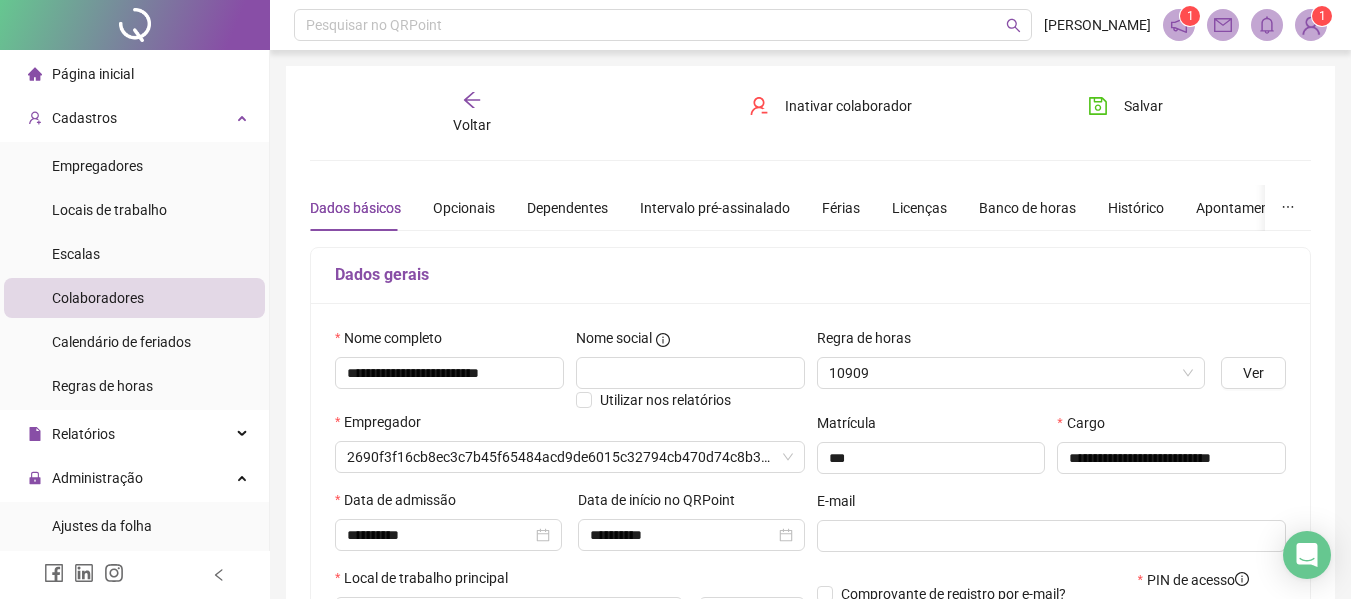 type on "**********" 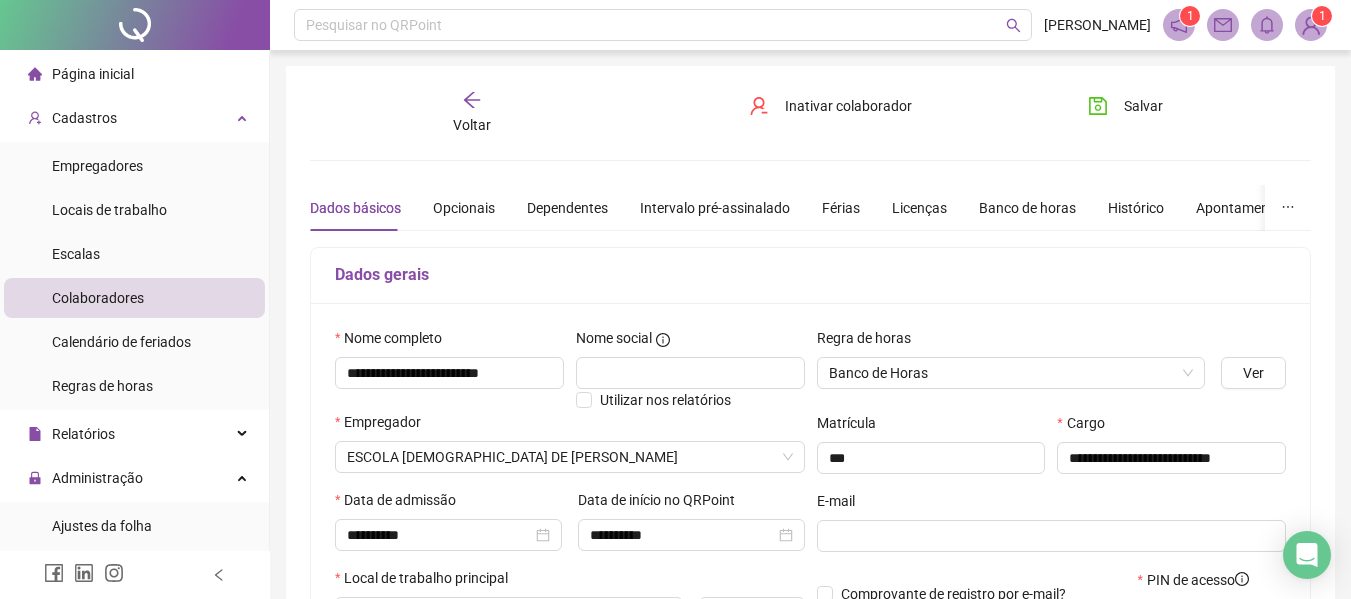 scroll, scrollTop: 200, scrollLeft: 0, axis: vertical 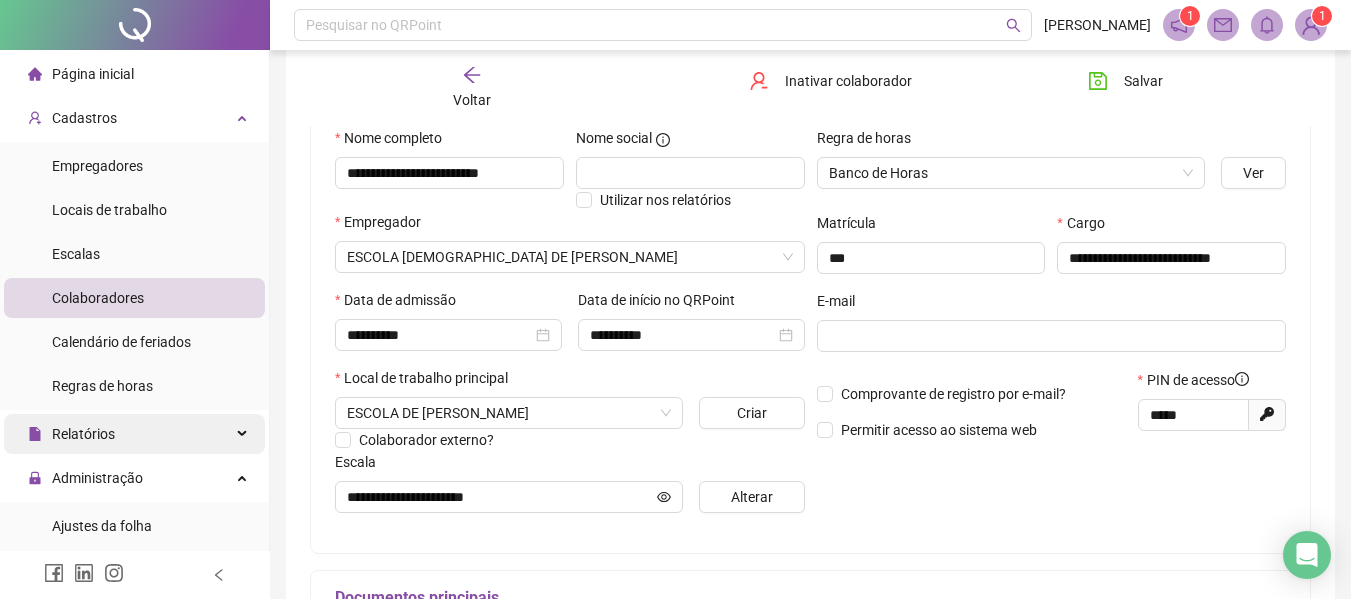 click on "Relatórios" at bounding box center (134, 434) 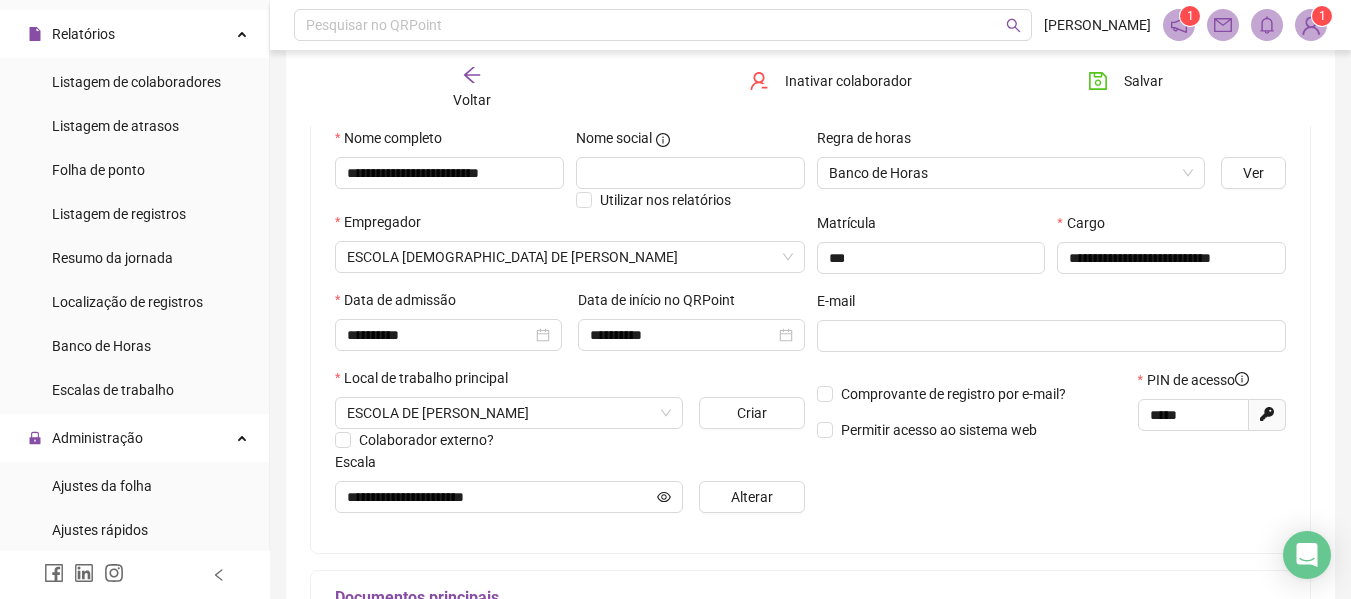 scroll, scrollTop: 800, scrollLeft: 0, axis: vertical 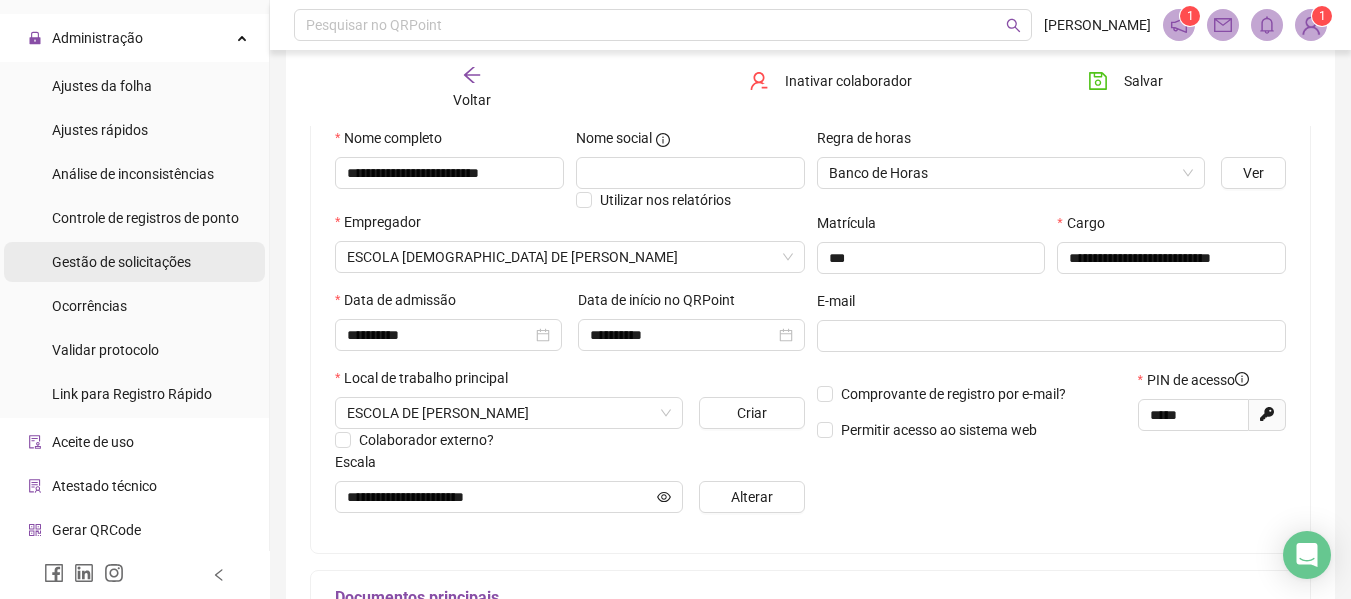 click on "Gestão de solicitações" at bounding box center [121, 262] 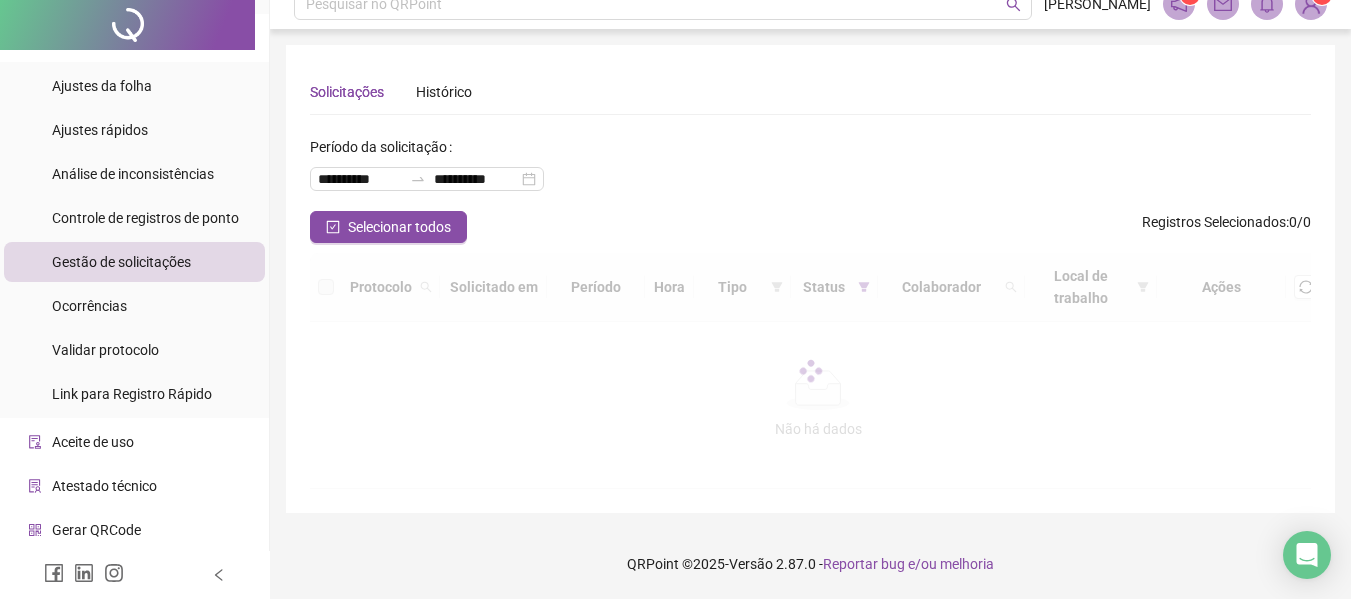 scroll, scrollTop: 0, scrollLeft: 0, axis: both 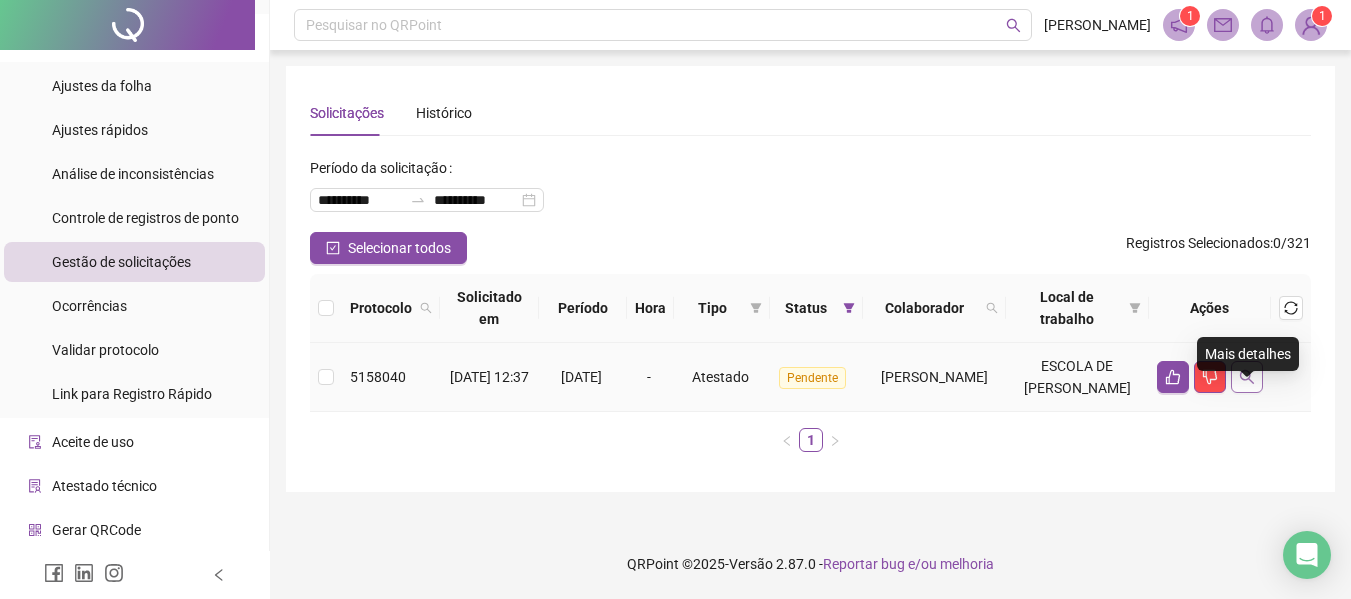 click 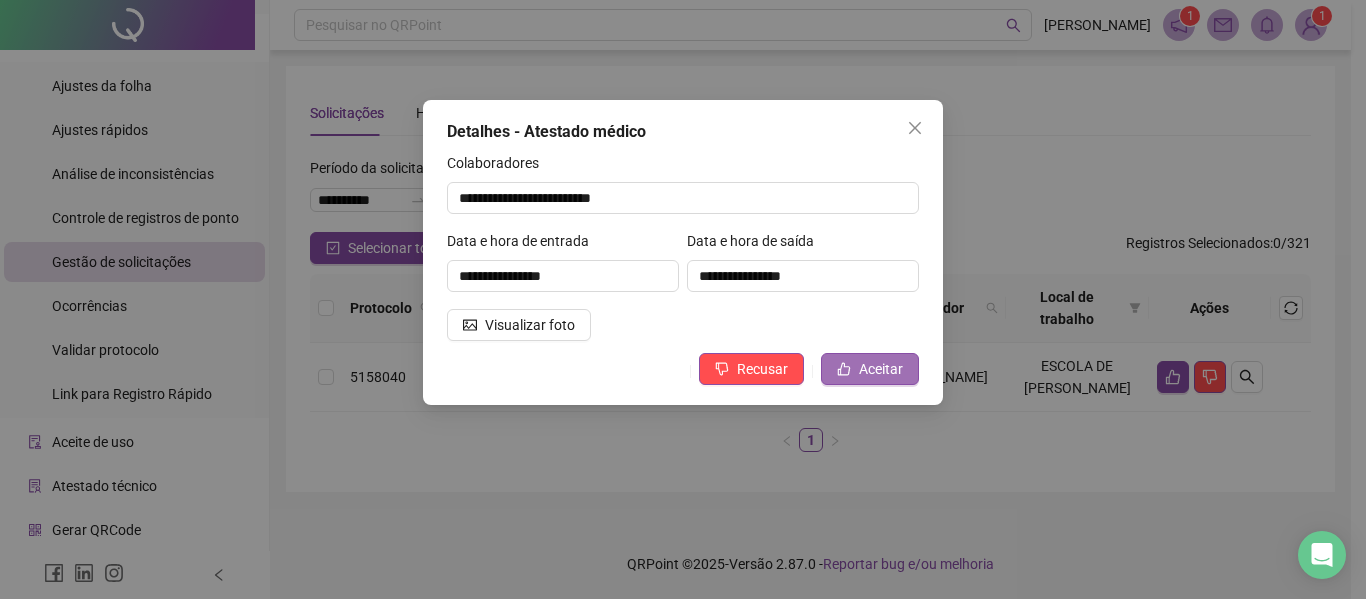 click on "Aceitar" at bounding box center [881, 369] 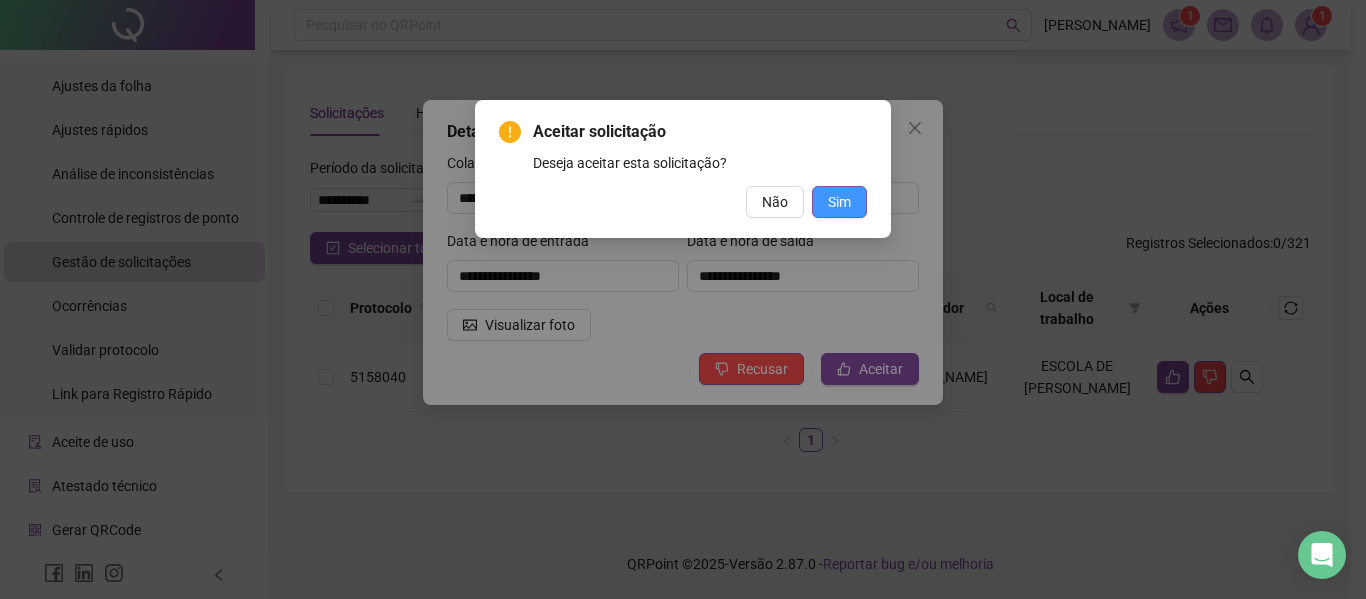 click on "Sim" at bounding box center [839, 202] 